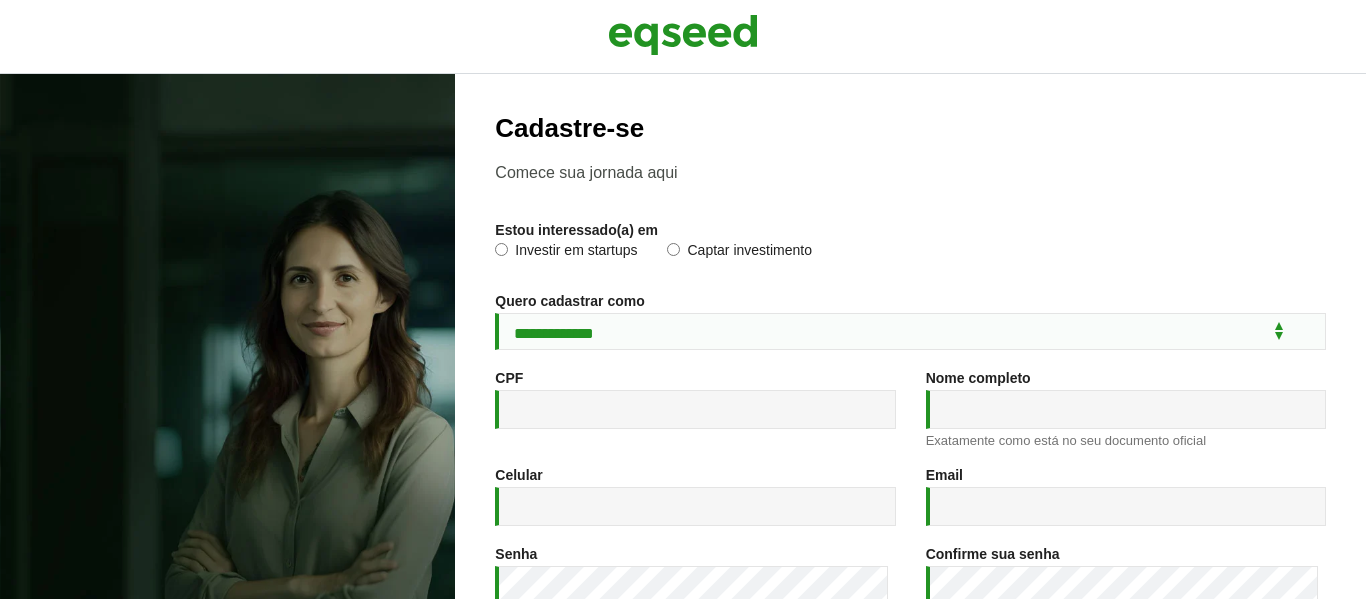 scroll, scrollTop: 0, scrollLeft: 0, axis: both 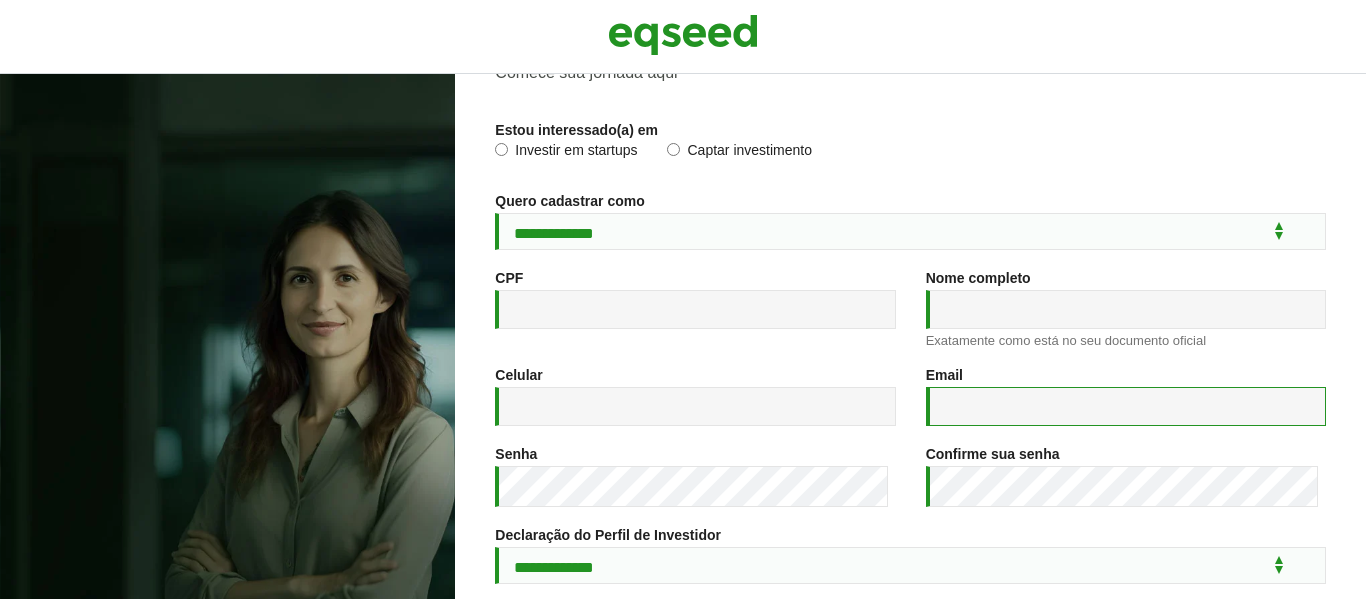 type on "*******" 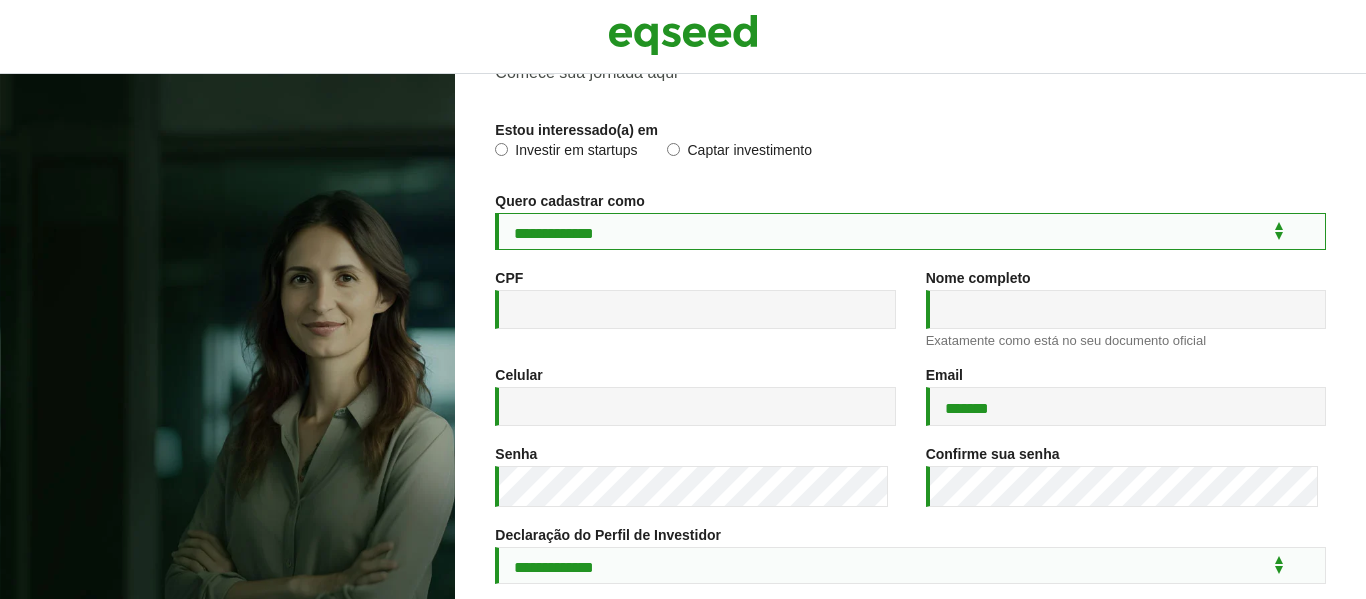 click on "**********" at bounding box center [910, 231] 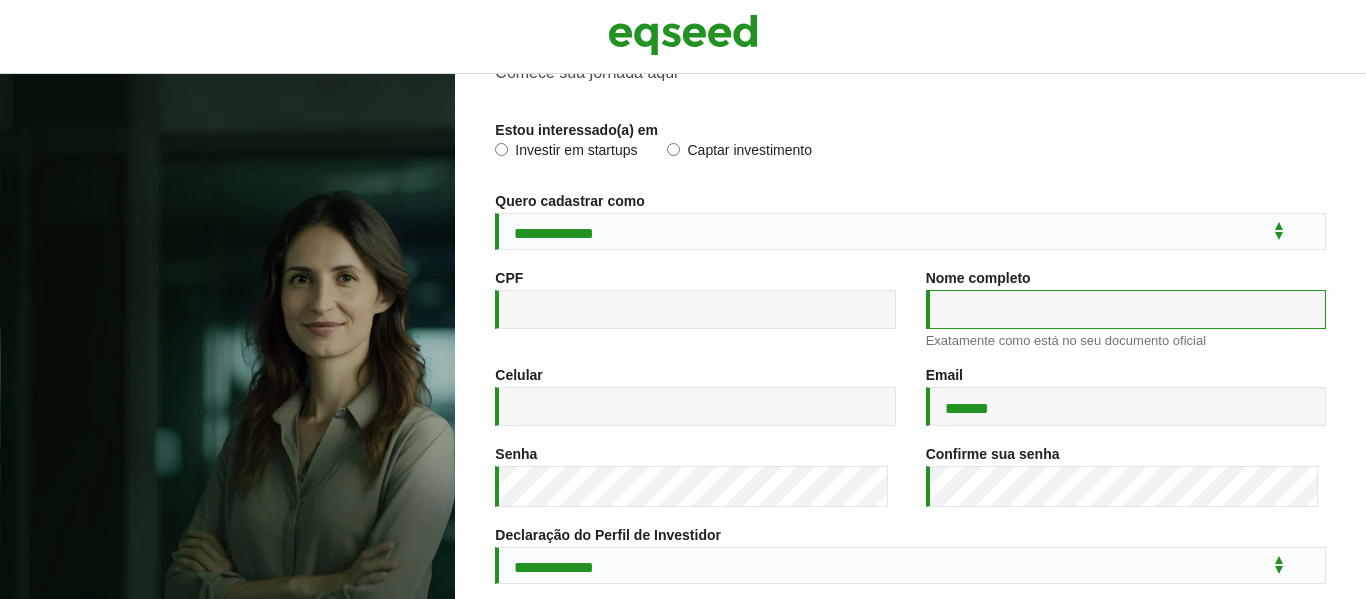 click on "Nome completo  *" at bounding box center [1126, 309] 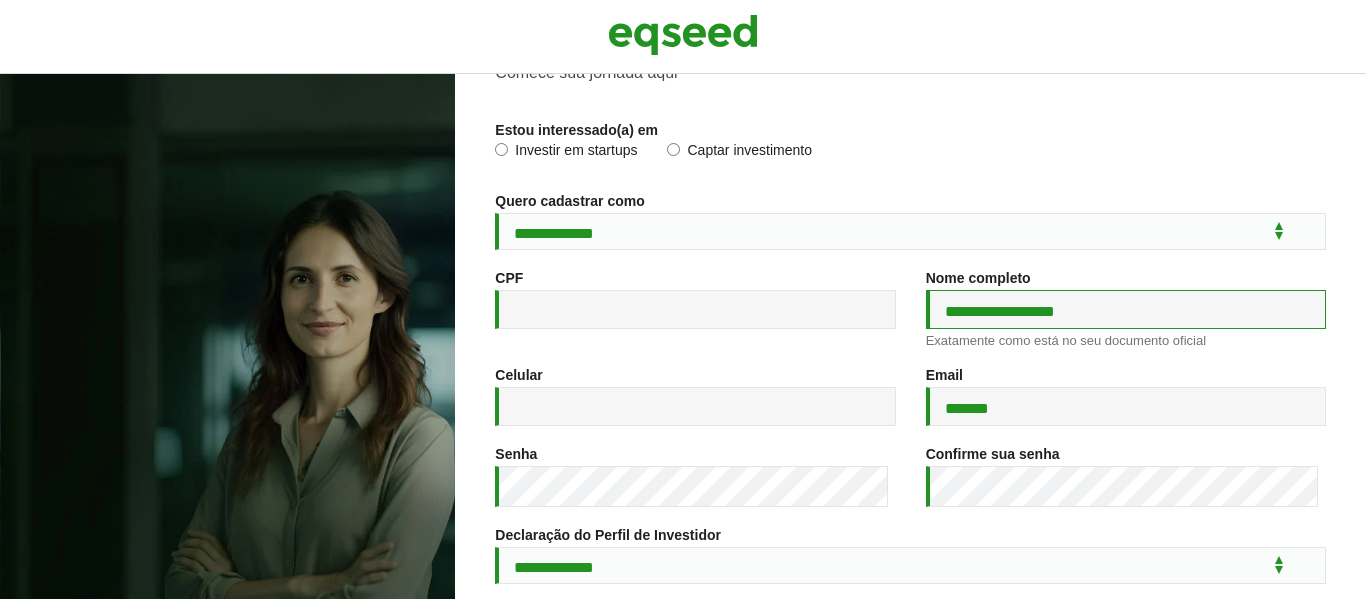 type on "**********" 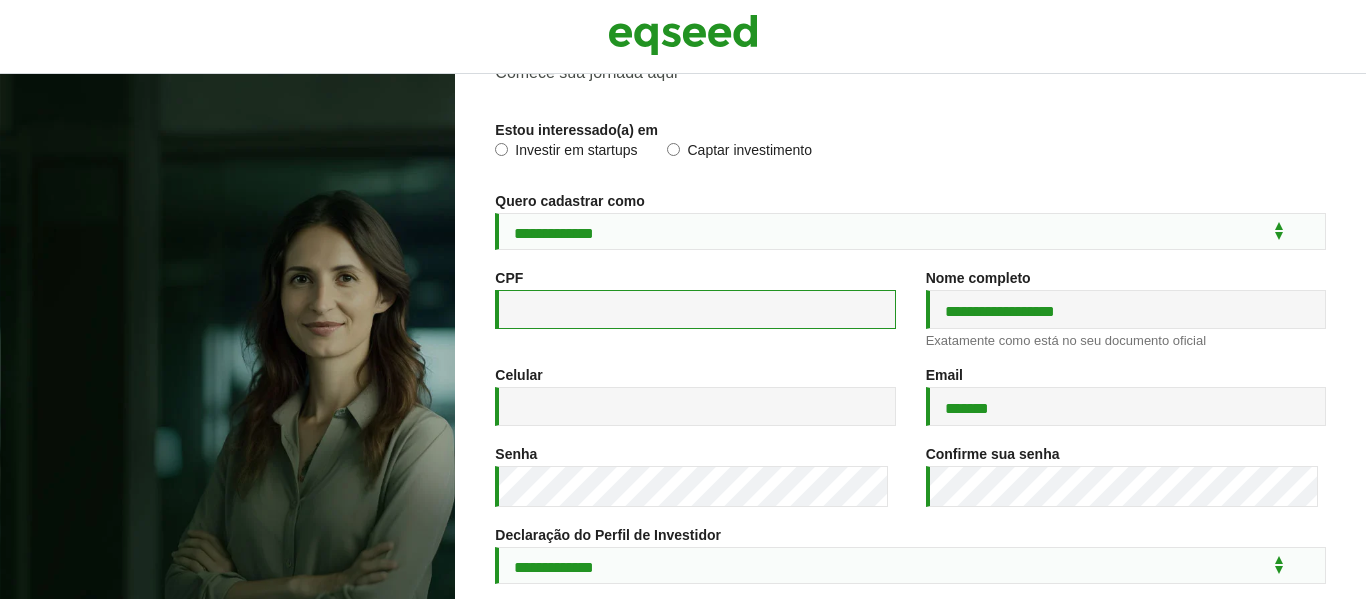click on "CPF  *" at bounding box center [695, 309] 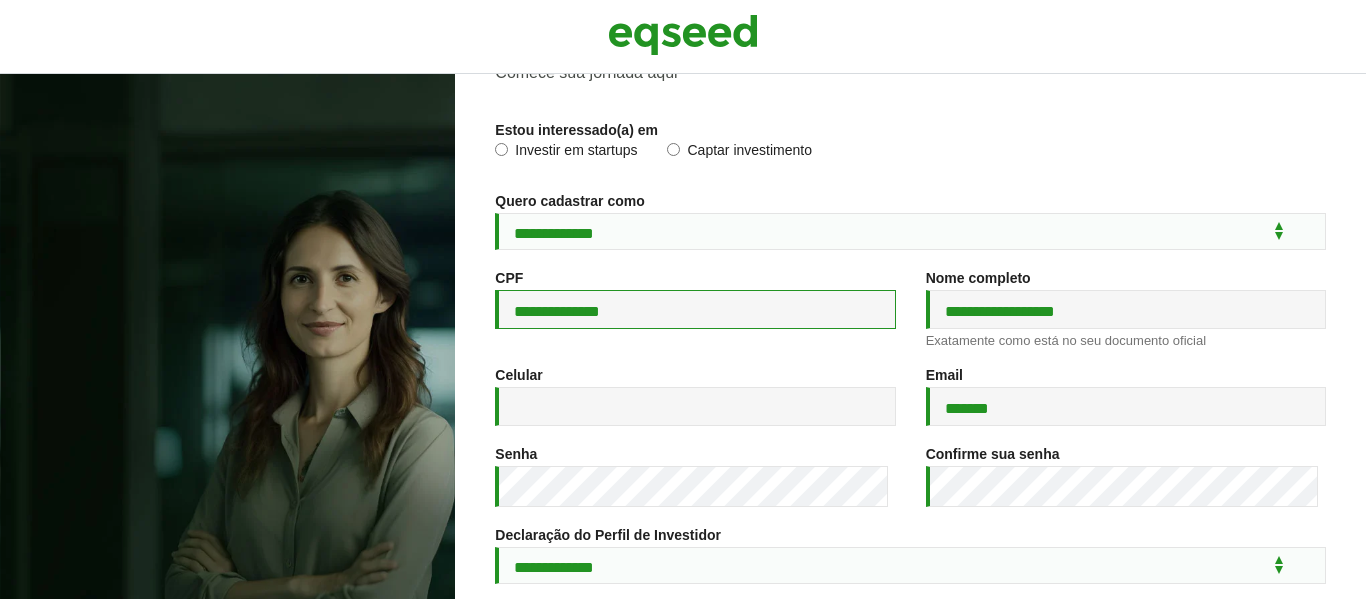 type on "**********" 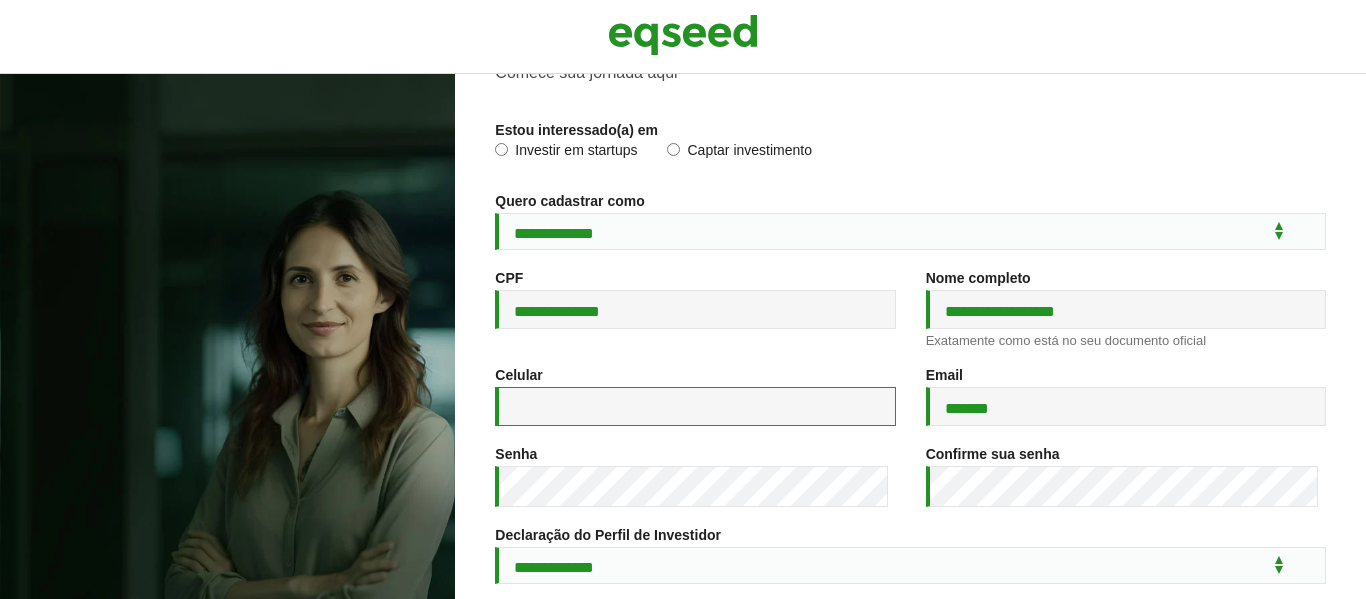 click on "Celular  *" at bounding box center (695, 406) 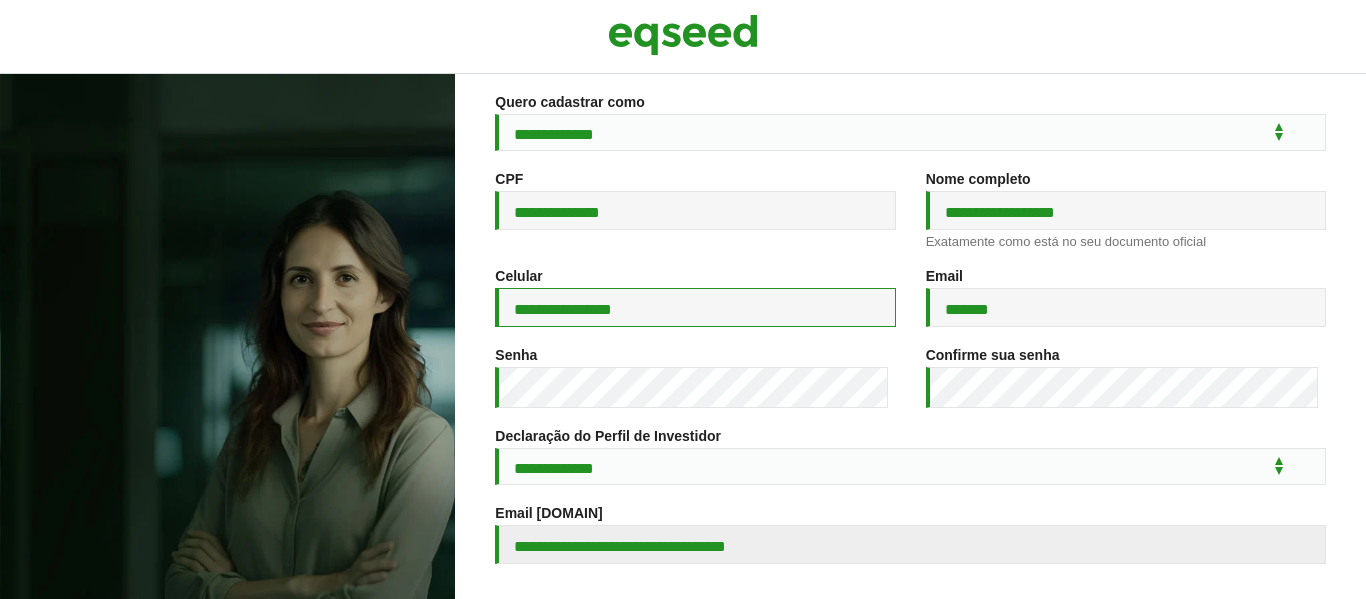 scroll, scrollTop: 200, scrollLeft: 0, axis: vertical 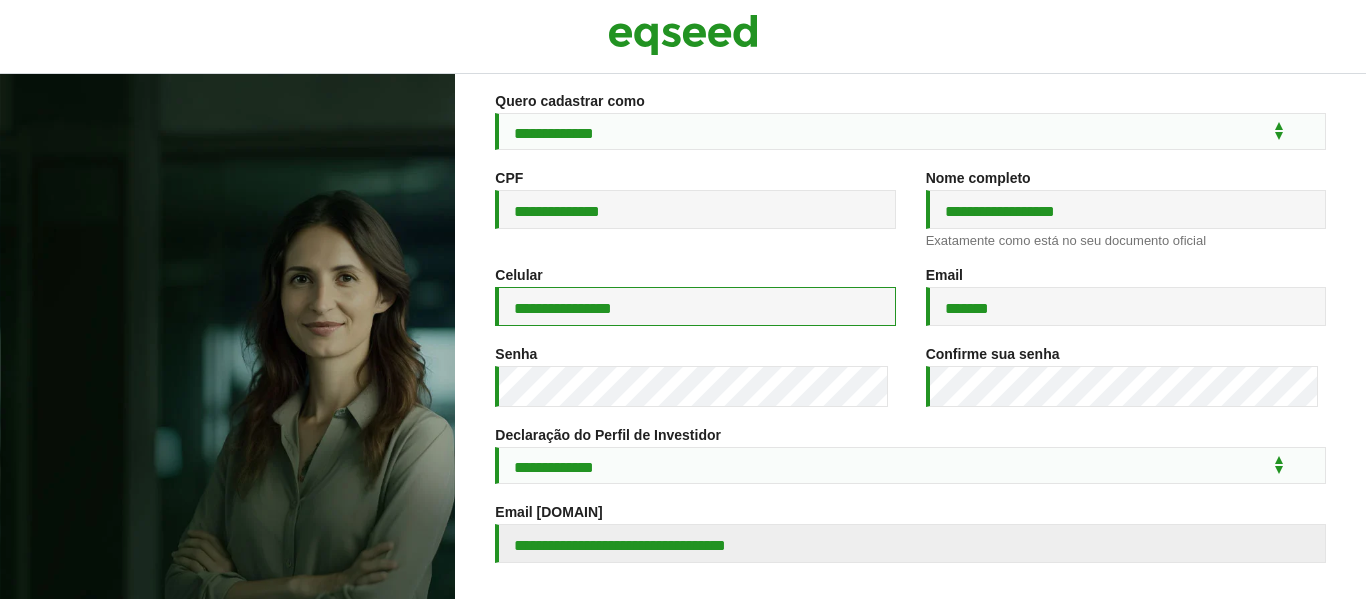 type on "**********" 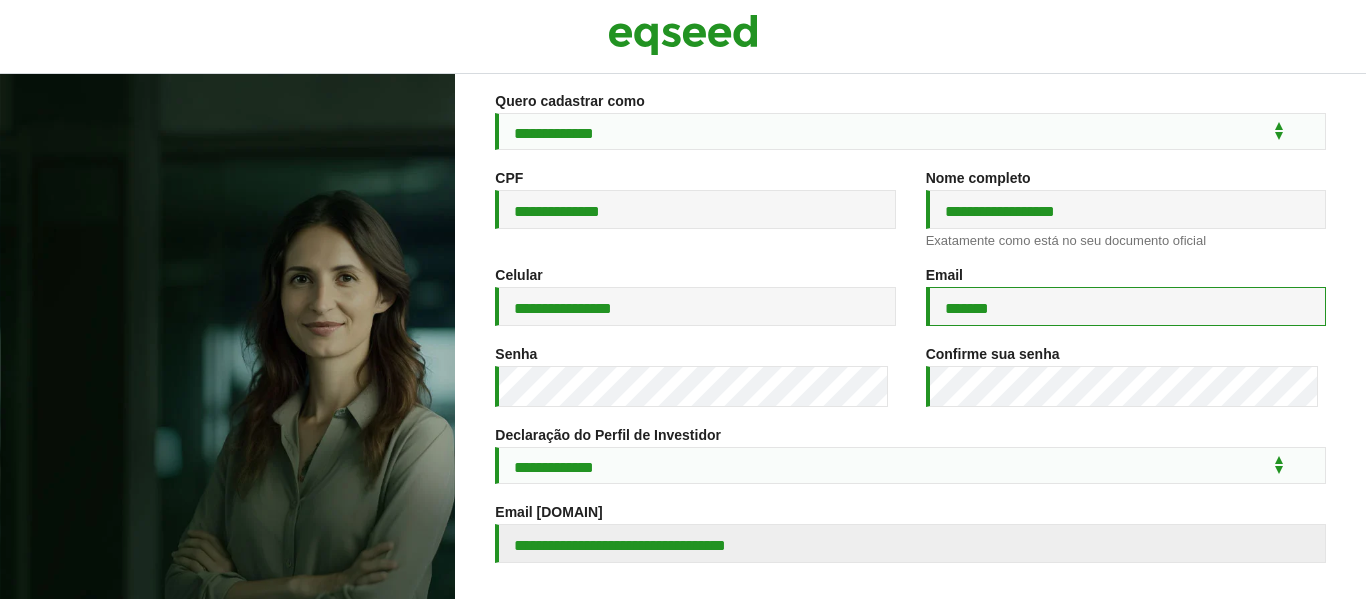 click on "*******" at bounding box center [1126, 306] 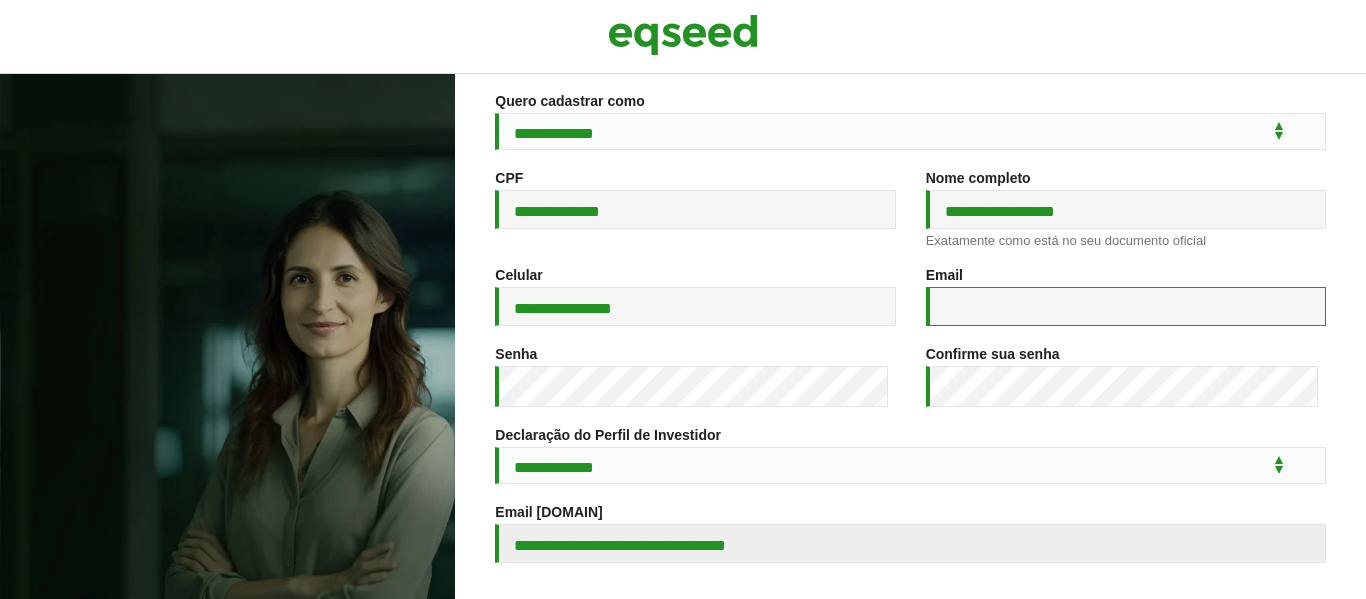 click on "Email  *" at bounding box center (1126, 306) 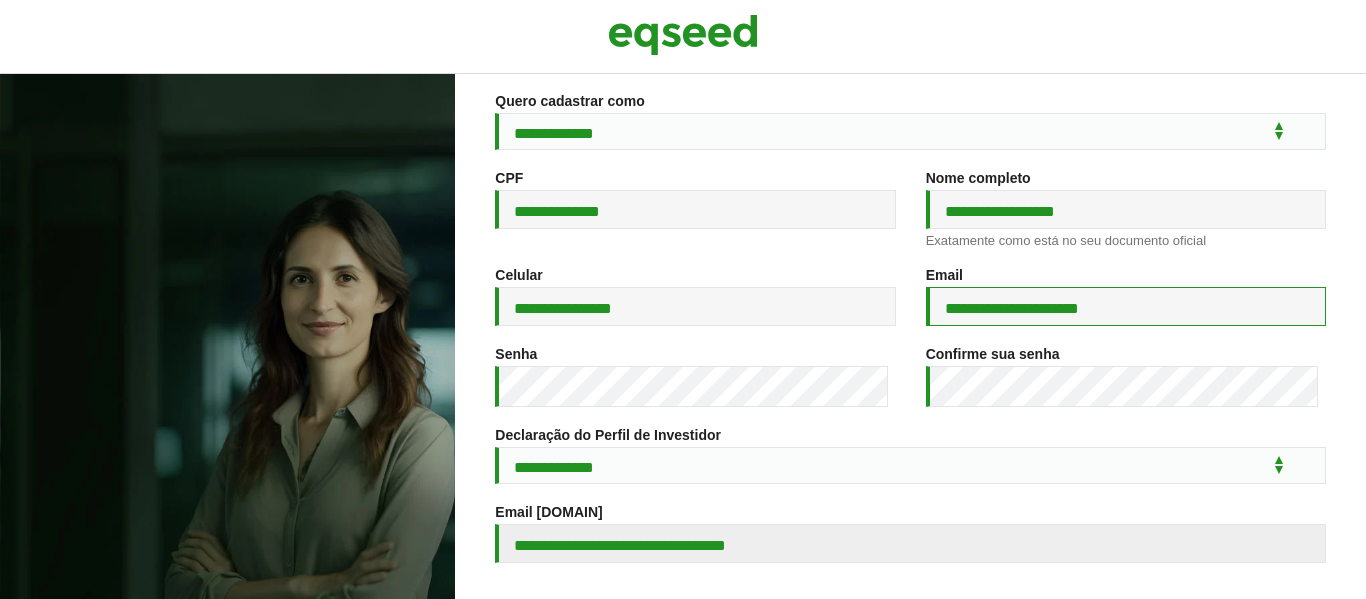type on "**********" 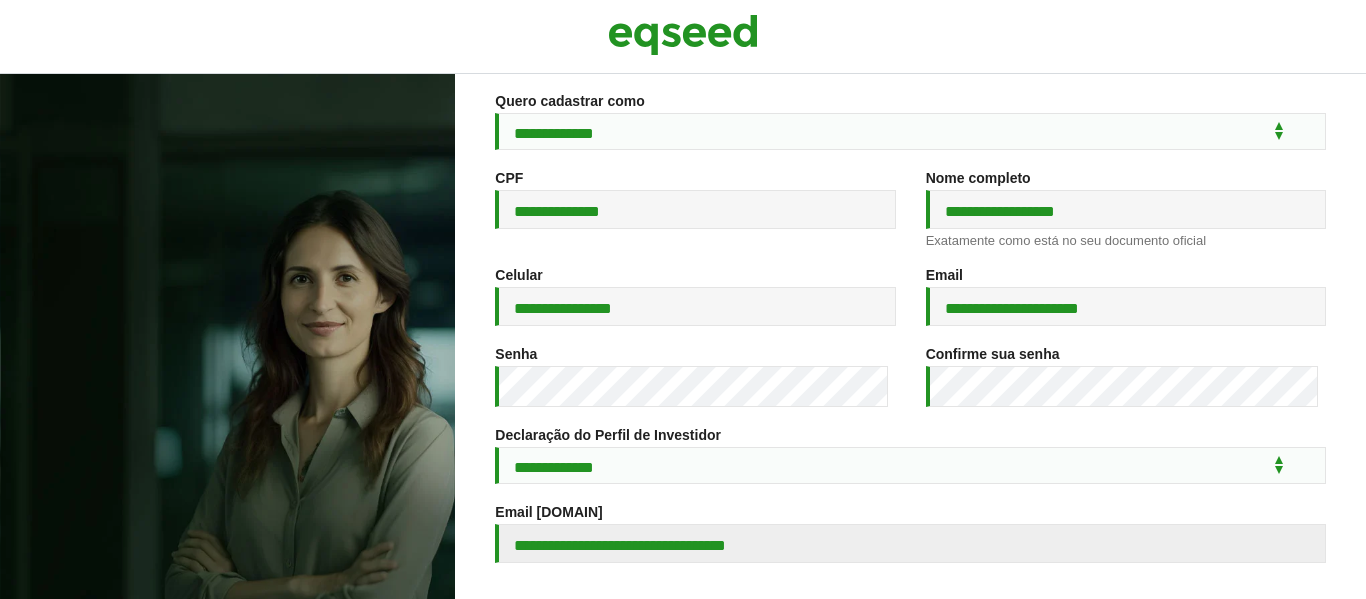 click on "Senha  *" at bounding box center (695, 376) 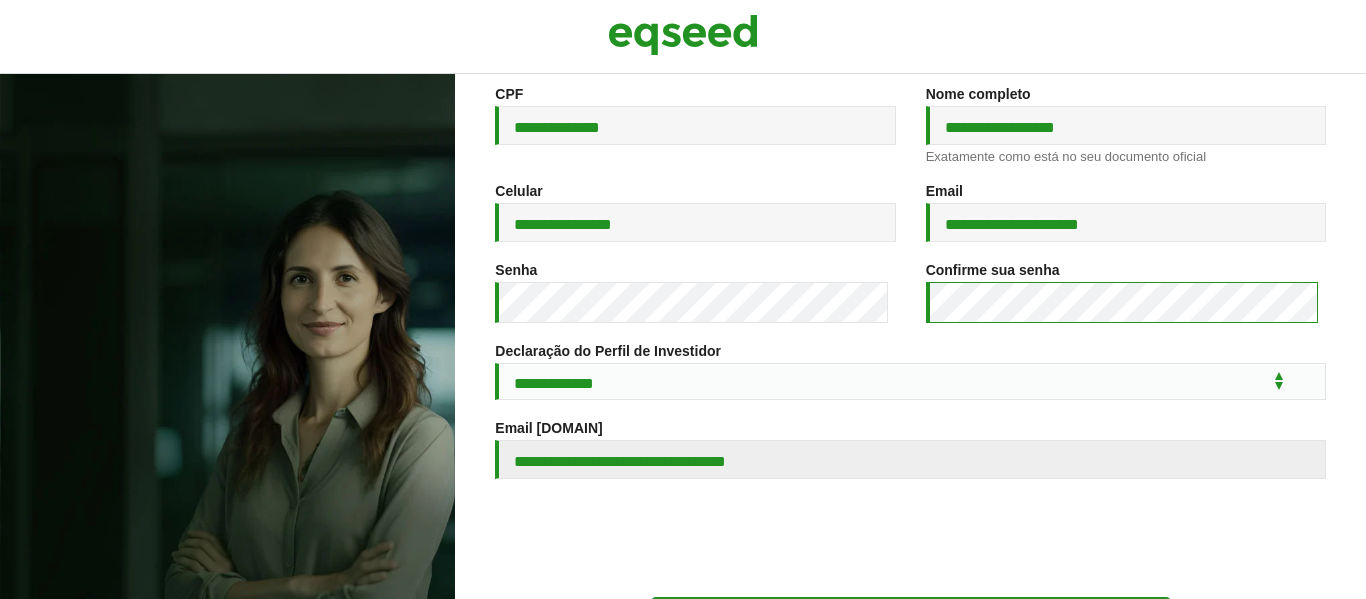 scroll, scrollTop: 400, scrollLeft: 0, axis: vertical 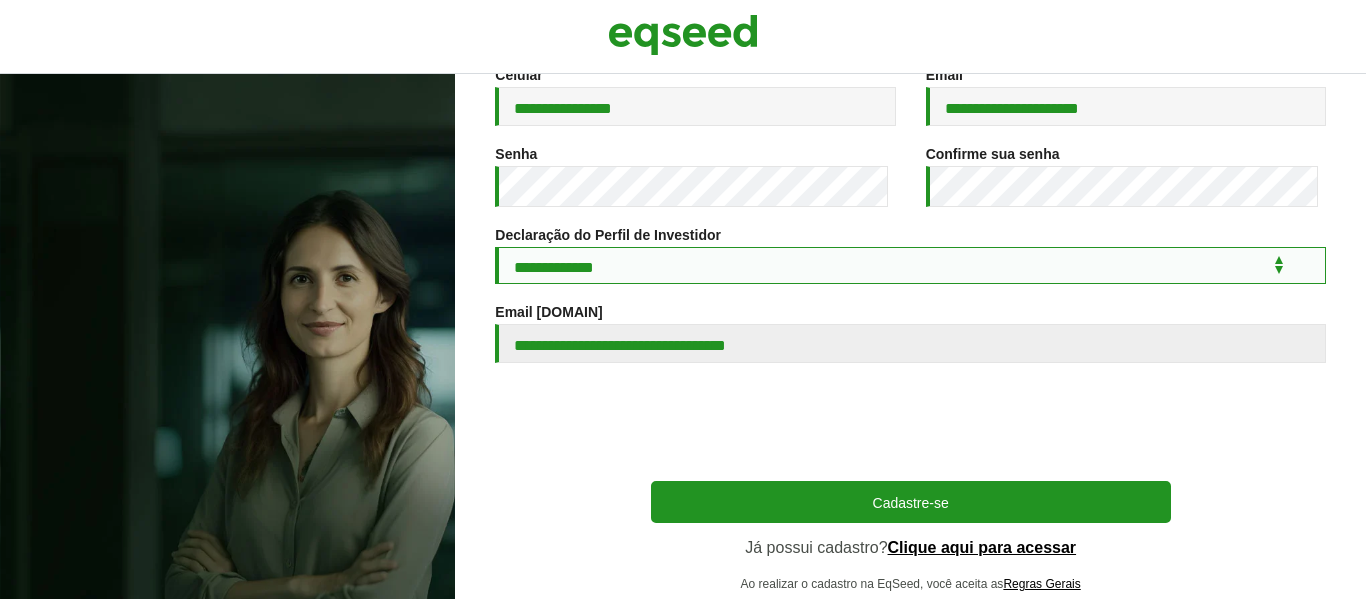 click on "**********" at bounding box center (910, 265) 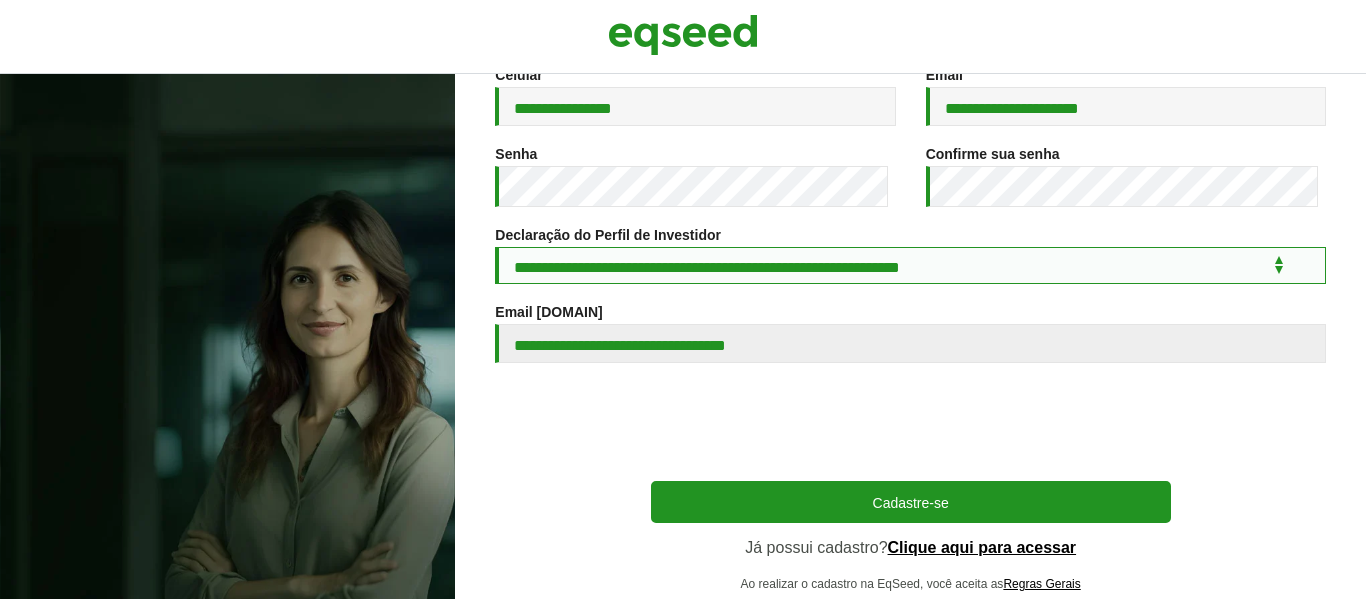 click on "**********" at bounding box center [910, 265] 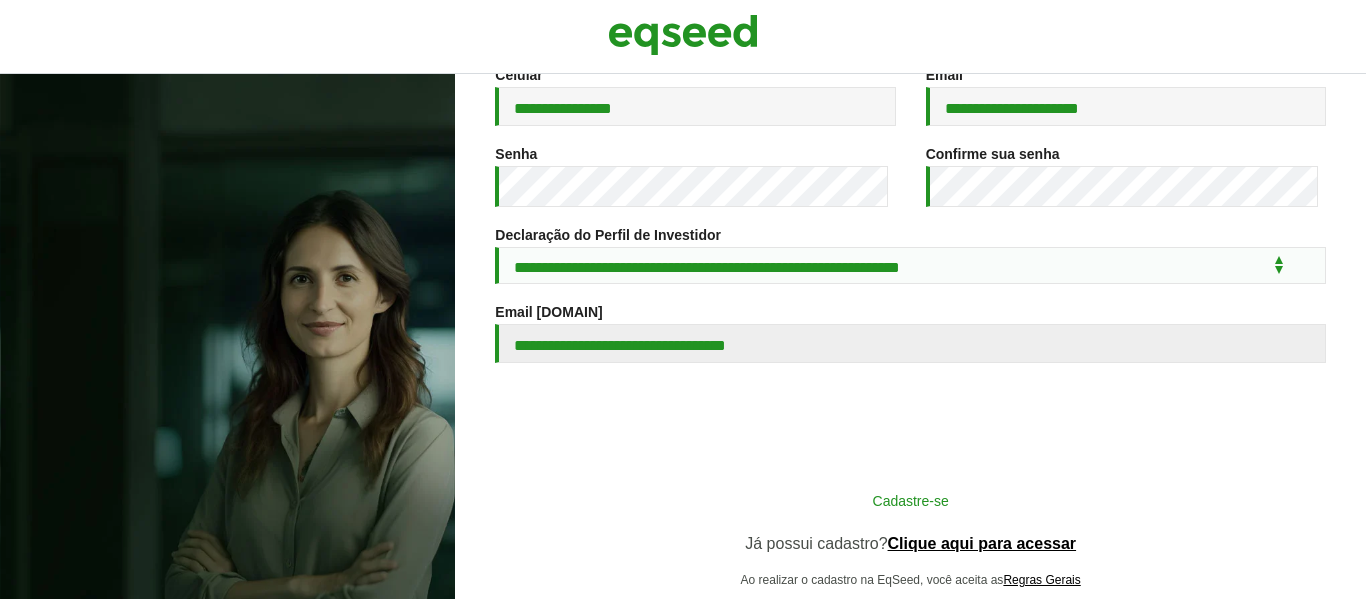 click on "Cadastre-se" at bounding box center [911, 500] 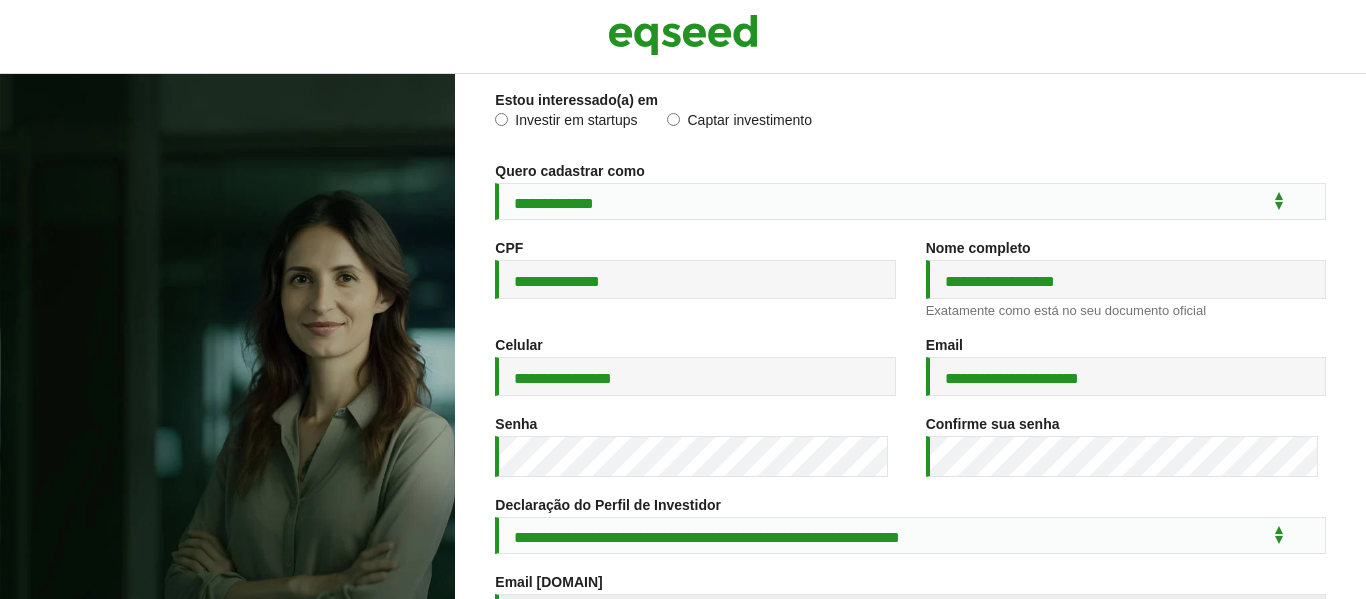 scroll, scrollTop: 470, scrollLeft: 0, axis: vertical 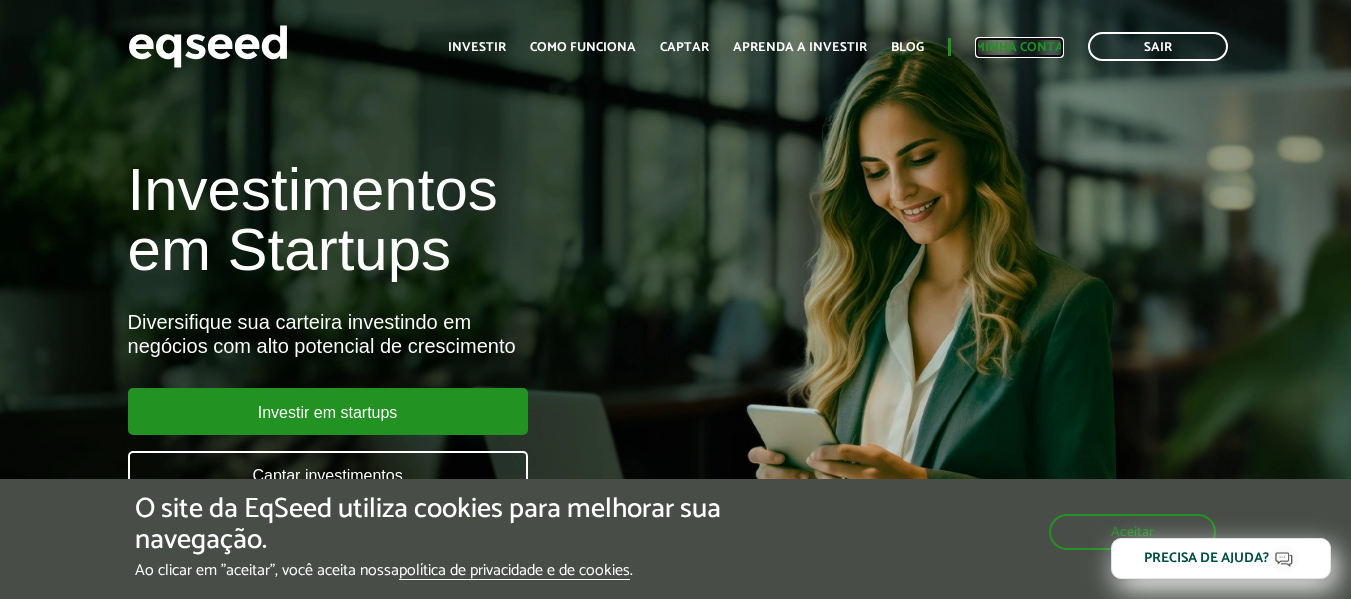 click on "Minha conta" at bounding box center (1019, 47) 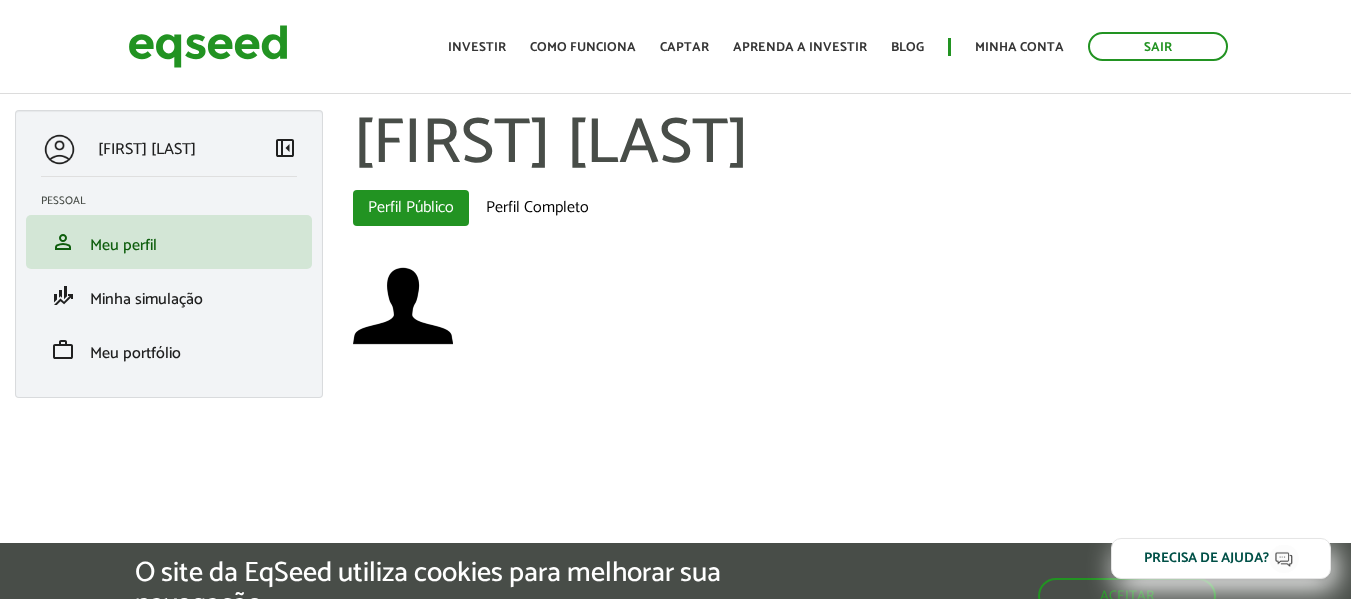 scroll, scrollTop: 0, scrollLeft: 0, axis: both 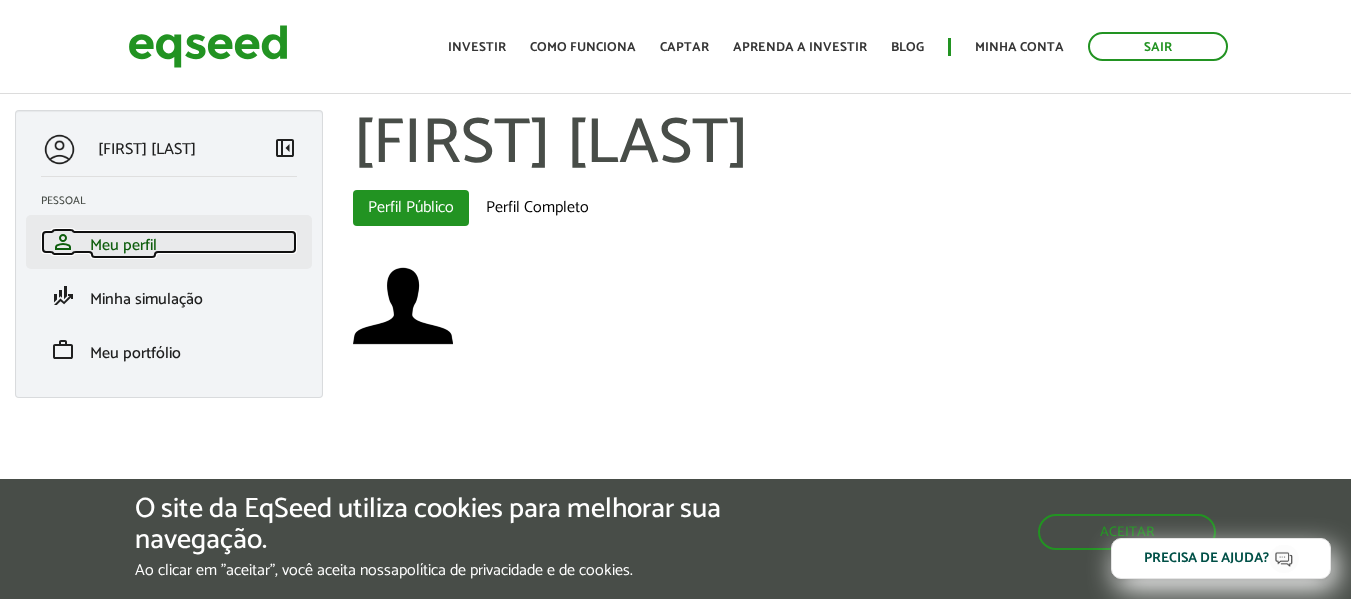 click on "Meu perfil" at bounding box center [123, 245] 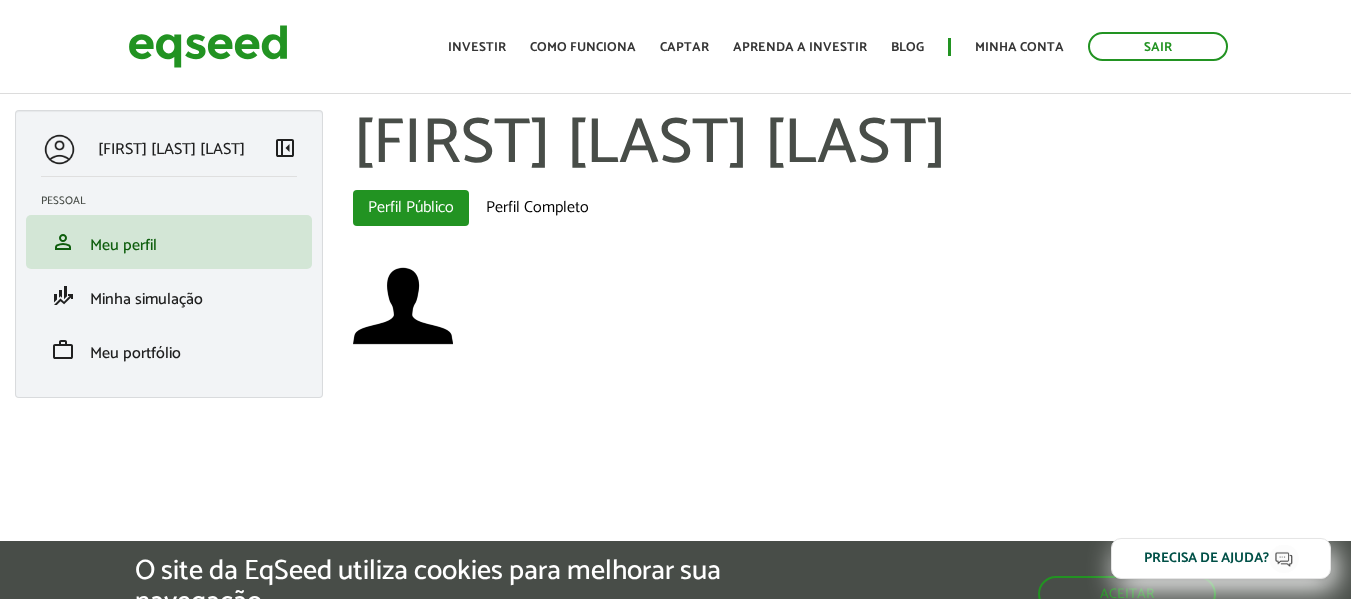 scroll, scrollTop: 0, scrollLeft: 0, axis: both 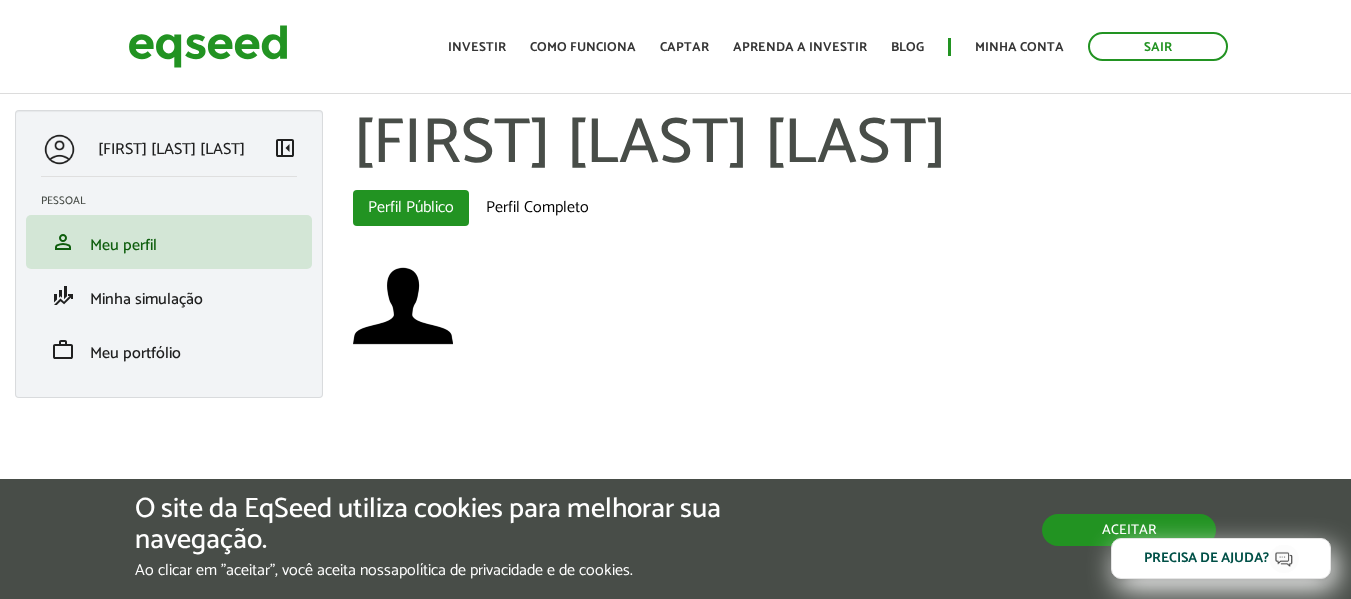 click on "Aceitar" at bounding box center (1129, 530) 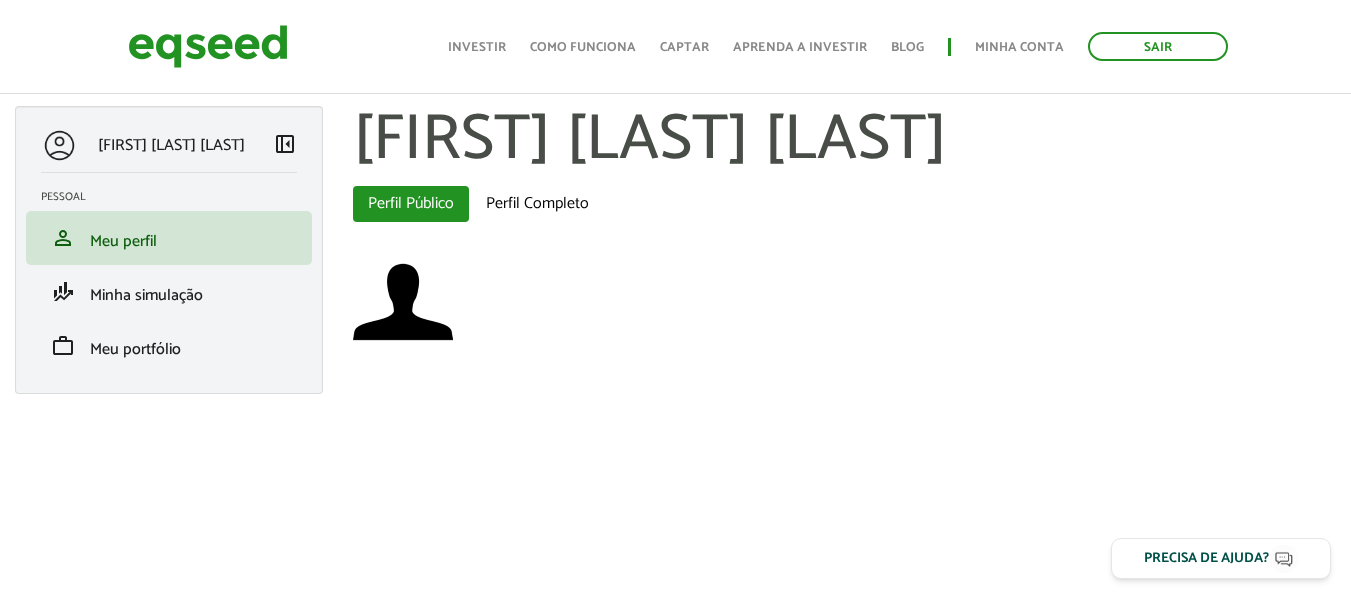 scroll, scrollTop: 0, scrollLeft: 0, axis: both 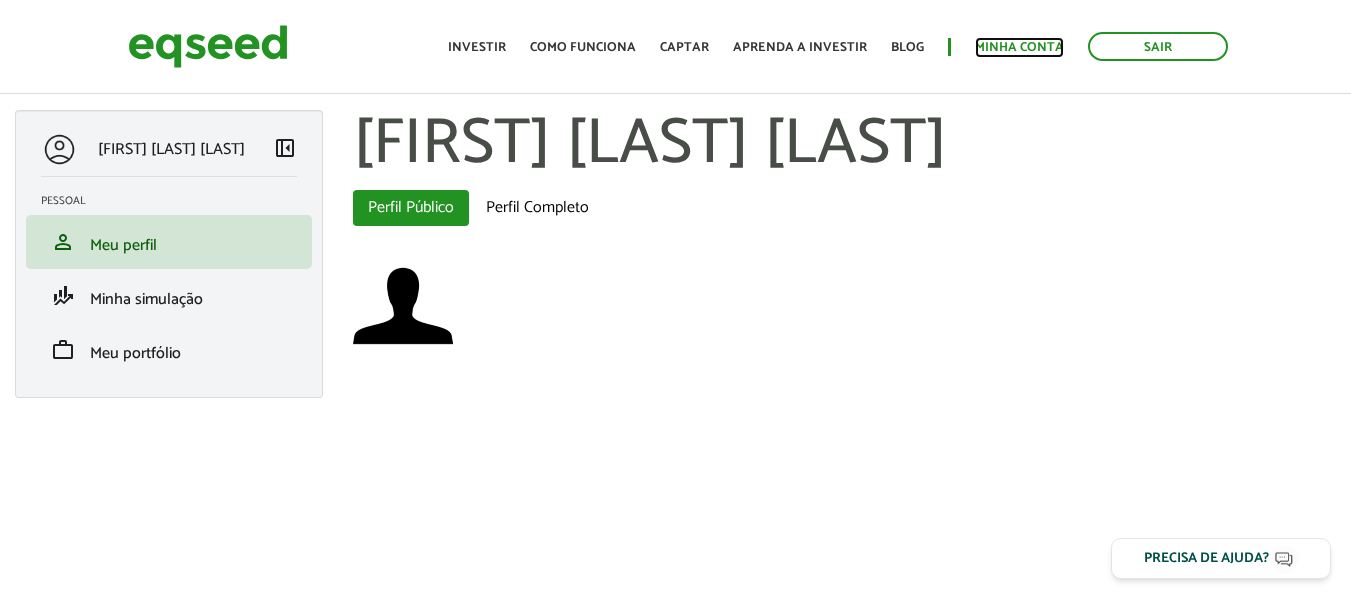 click on "Minha conta" at bounding box center (1019, 47) 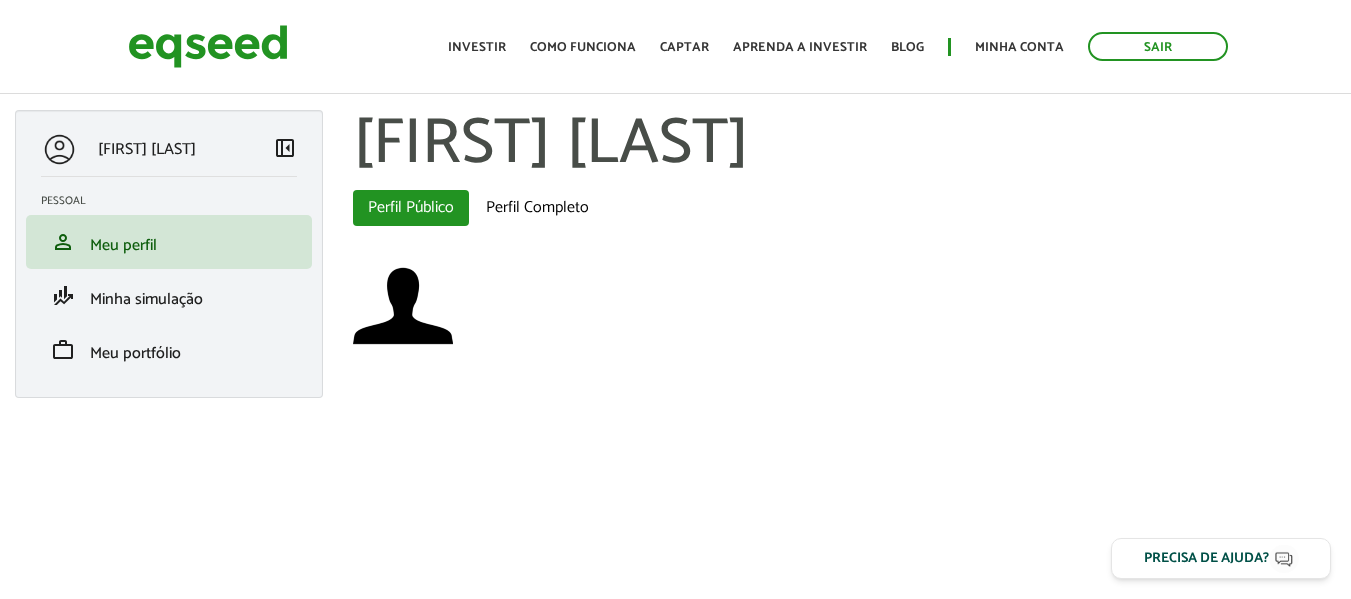 scroll, scrollTop: 0, scrollLeft: 0, axis: both 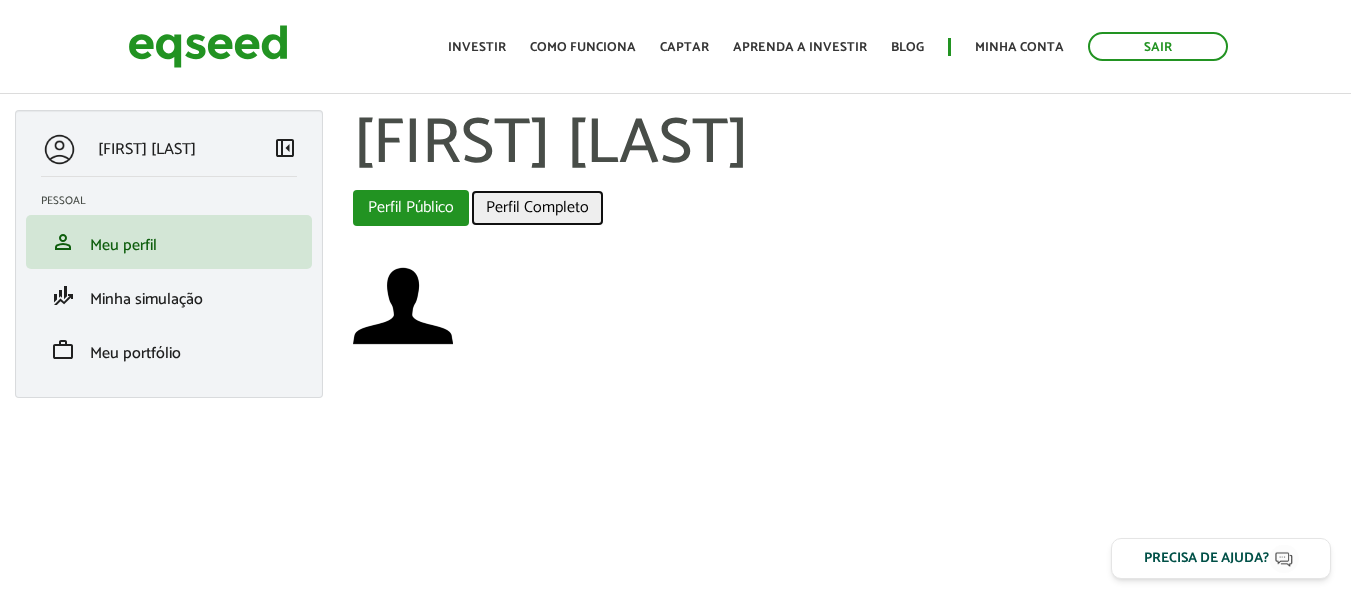 click on "Perfil Completo" at bounding box center [537, 208] 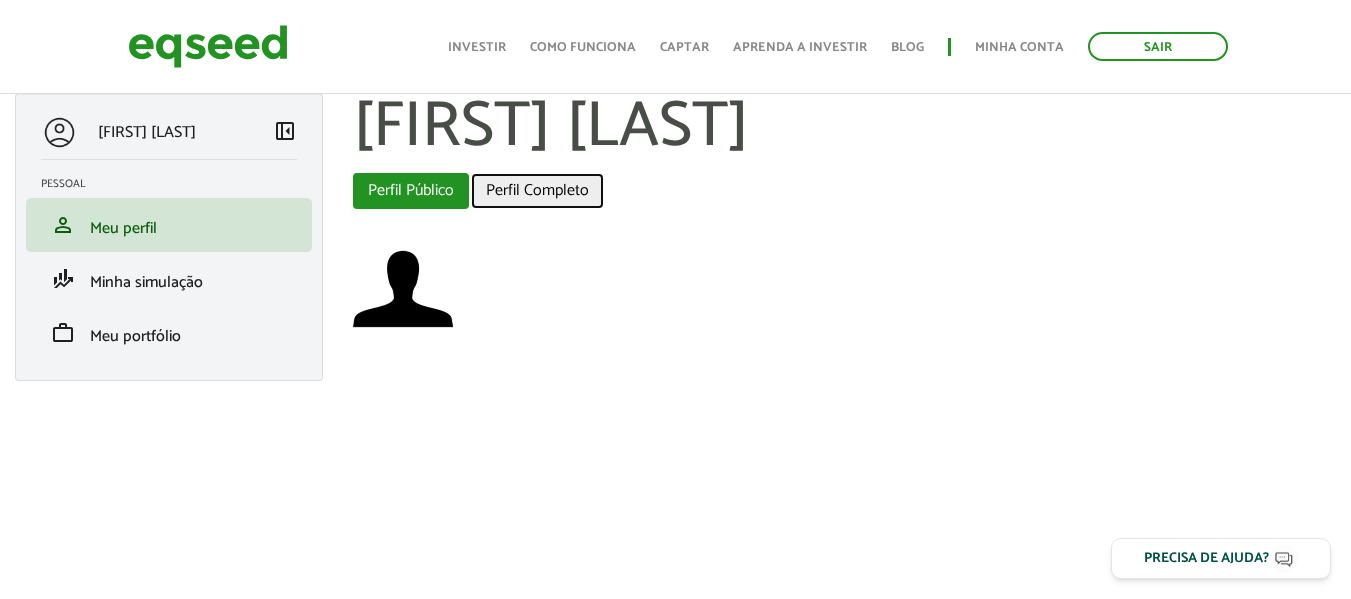 scroll, scrollTop: 21, scrollLeft: 0, axis: vertical 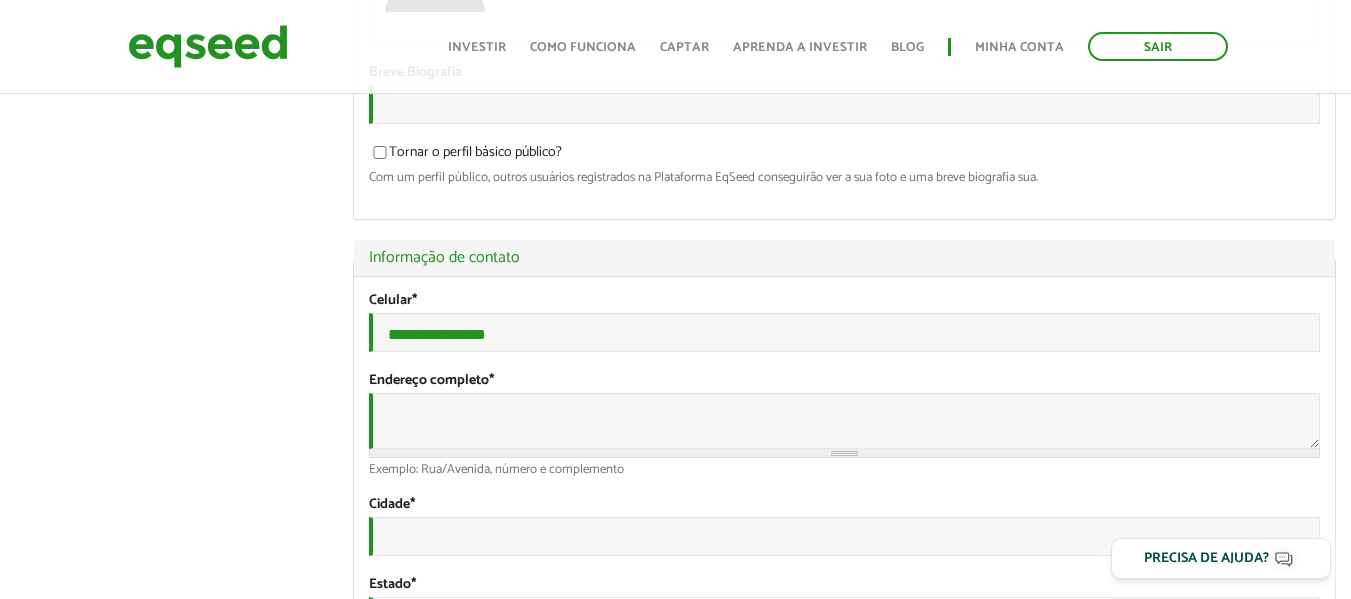 type on "*******" 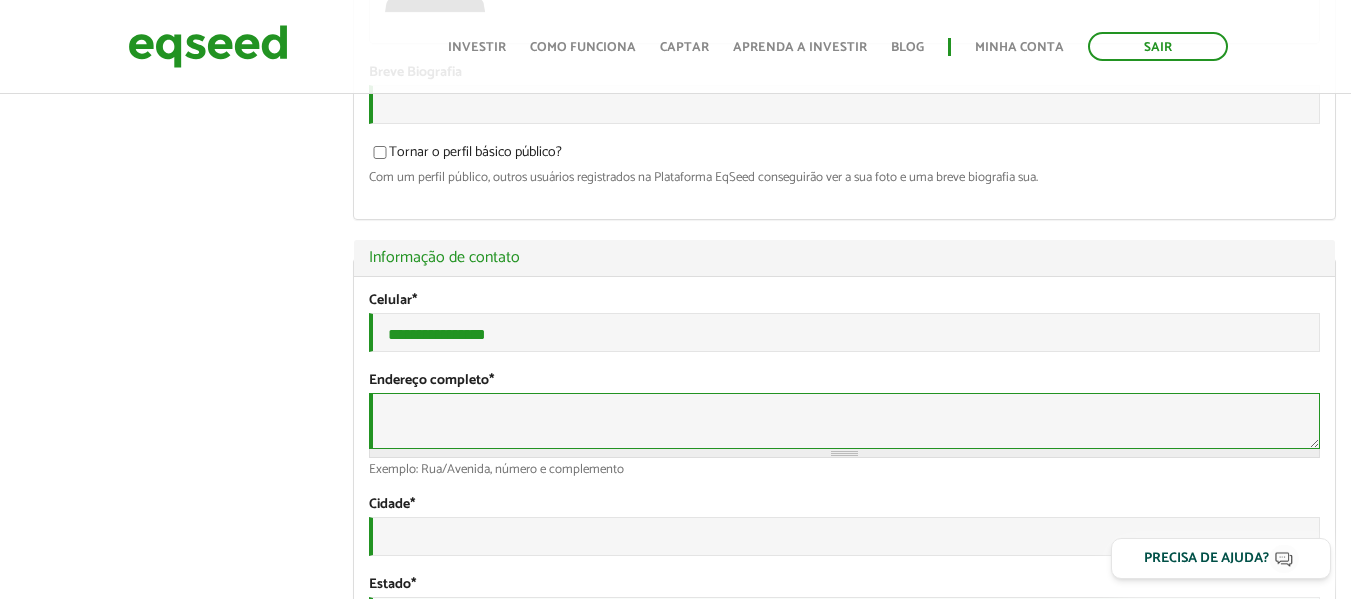 click on "Endereço completo  *" at bounding box center (844, 421) 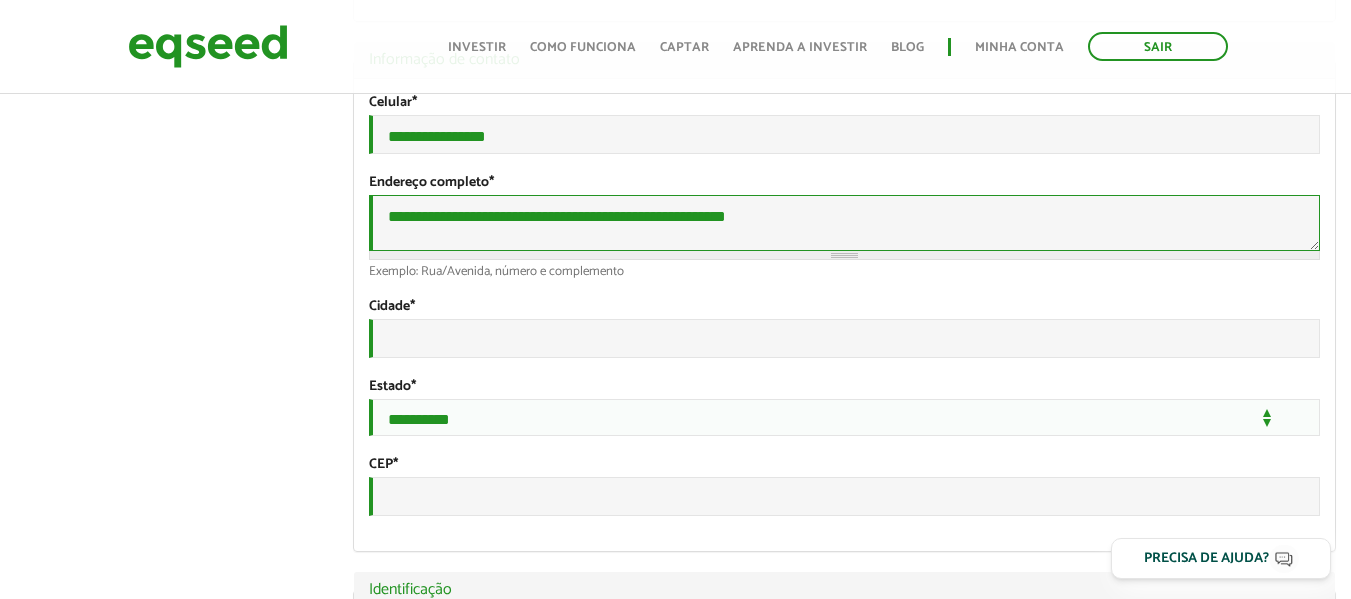 scroll, scrollTop: 600, scrollLeft: 0, axis: vertical 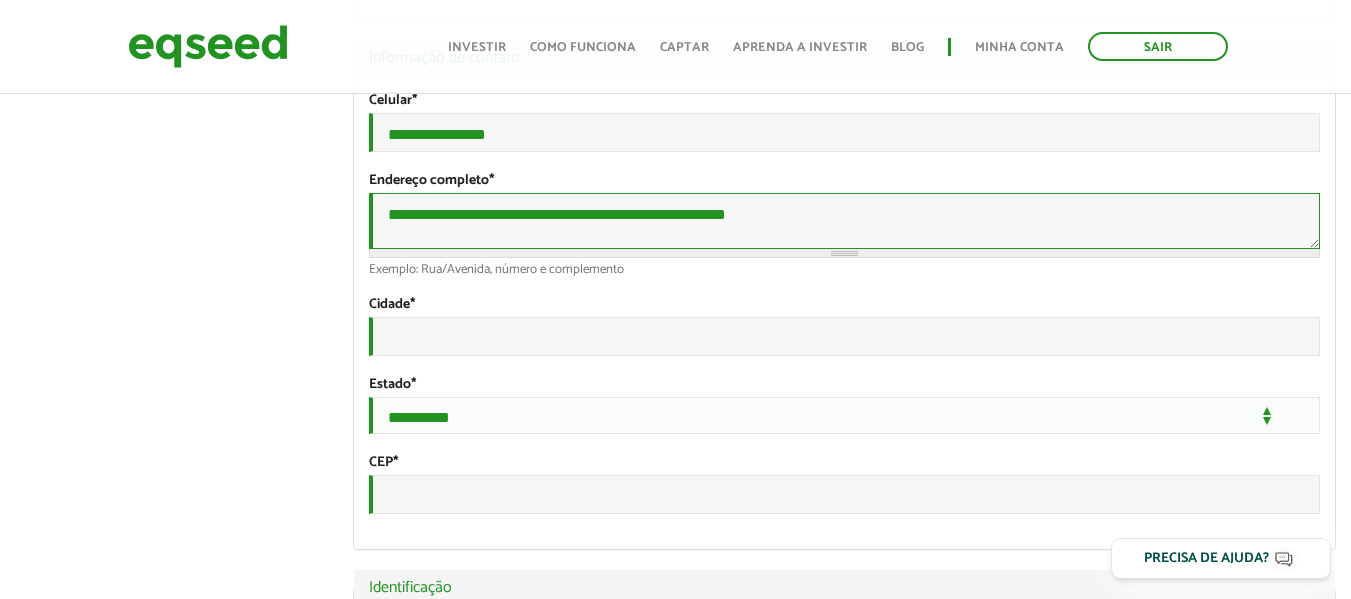 type on "[REDACTED]" 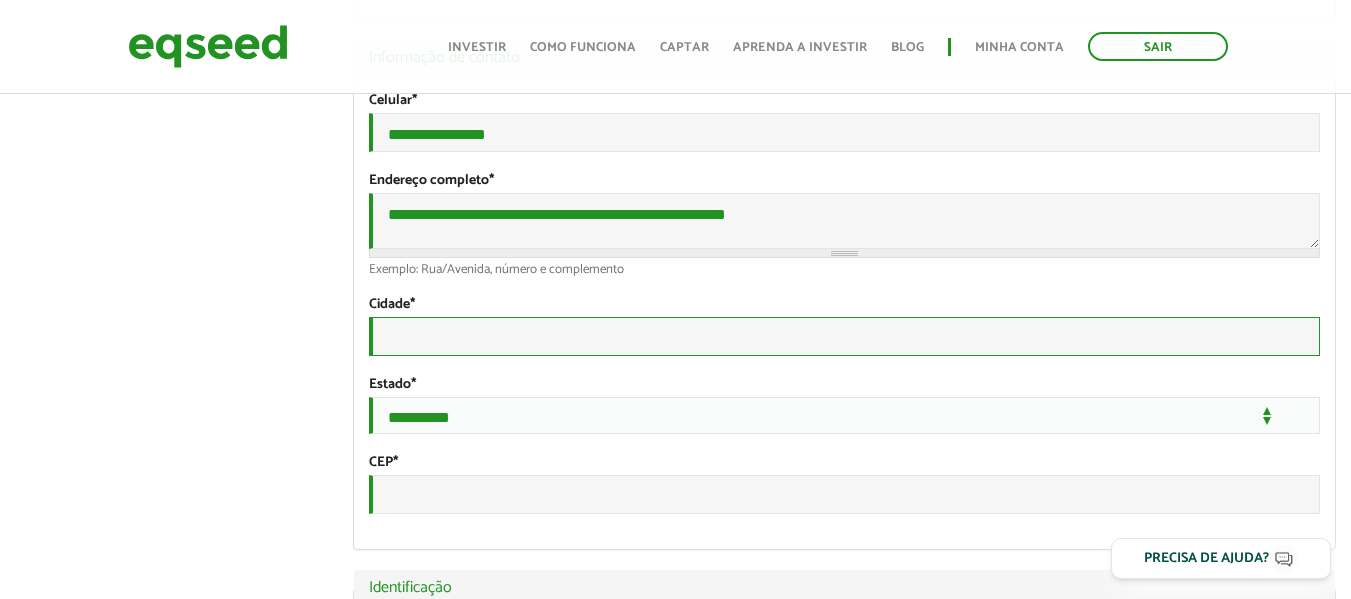 click on "Cidade  *" at bounding box center [844, 336] 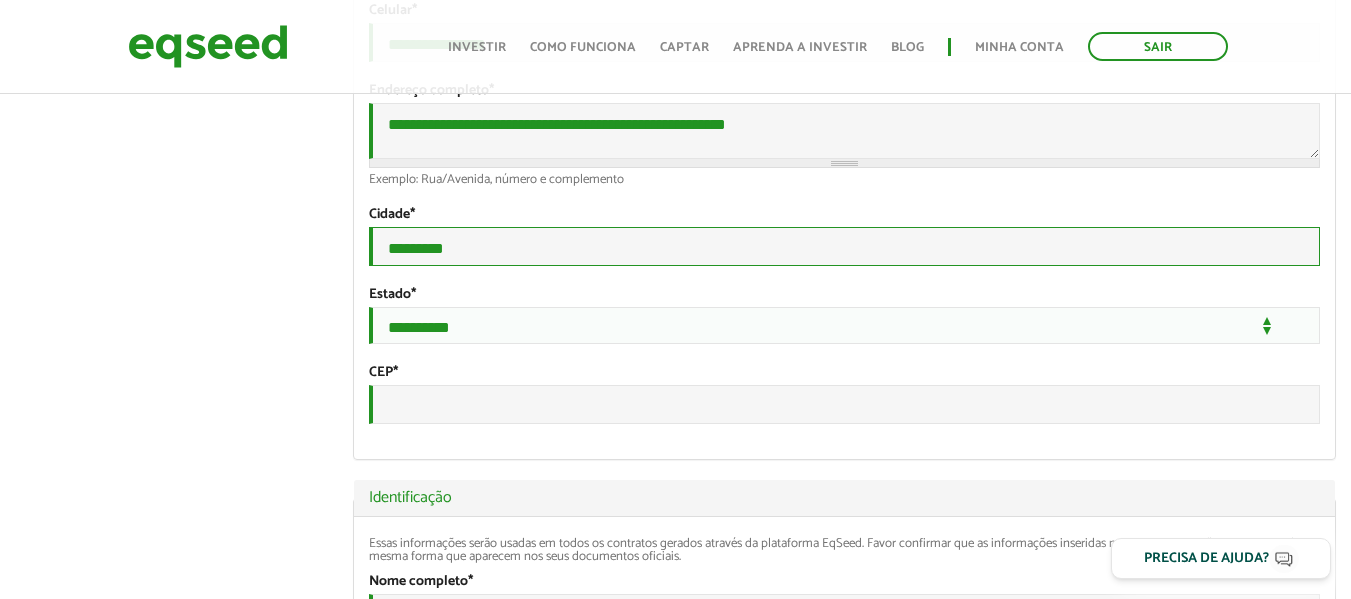 scroll, scrollTop: 700, scrollLeft: 0, axis: vertical 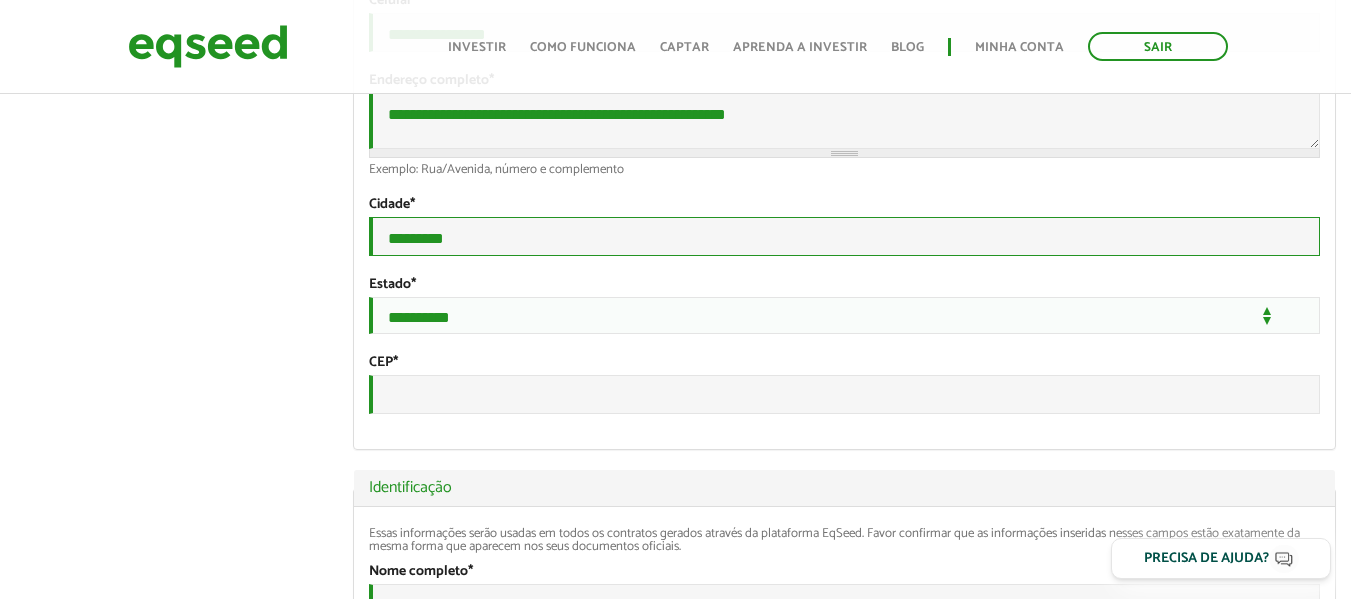 type on "[REDACTED]" 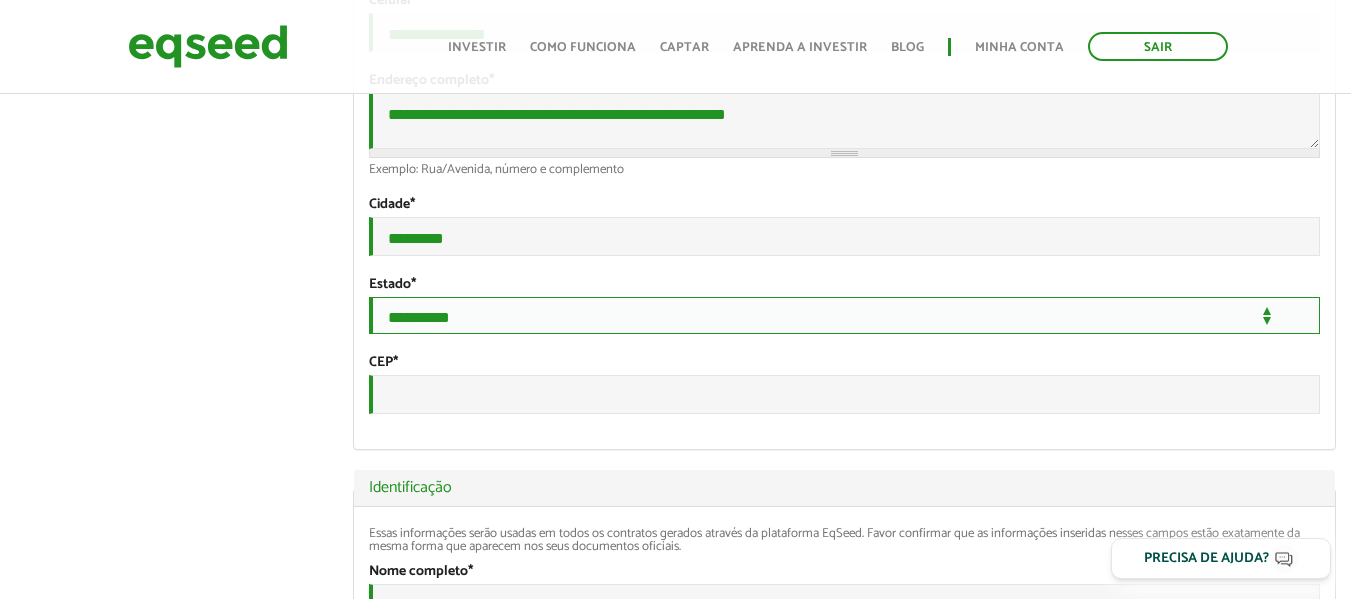 click on "**********" at bounding box center (844, 315) 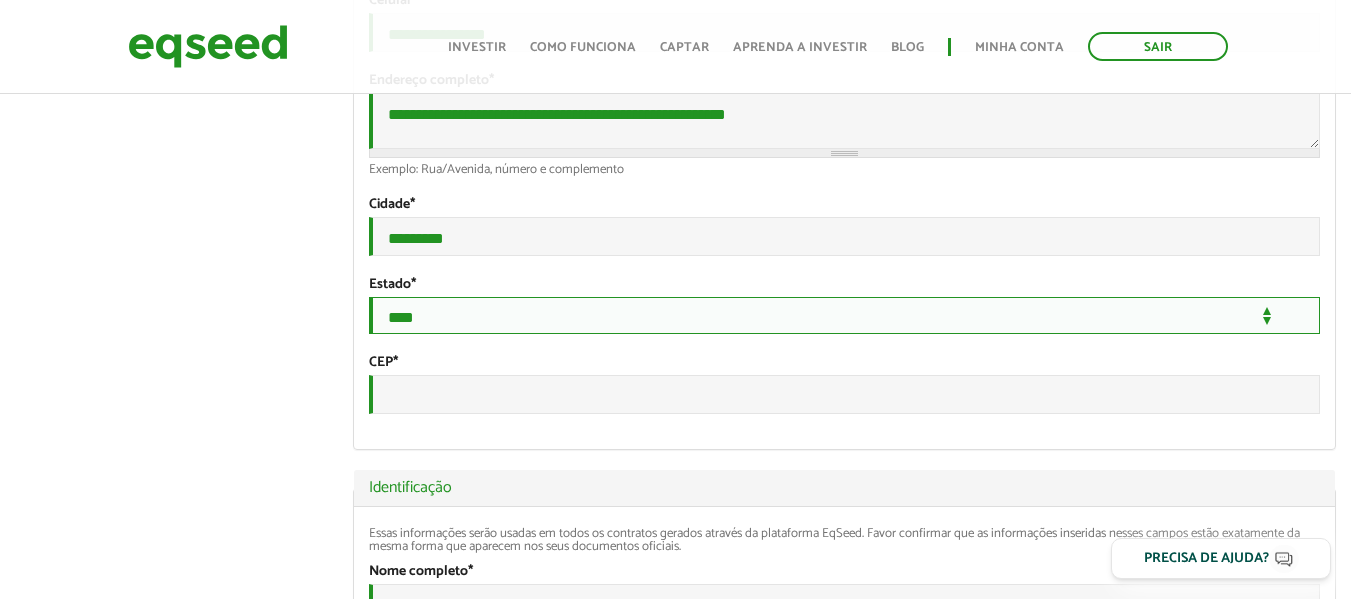 click on "**********" at bounding box center (844, 315) 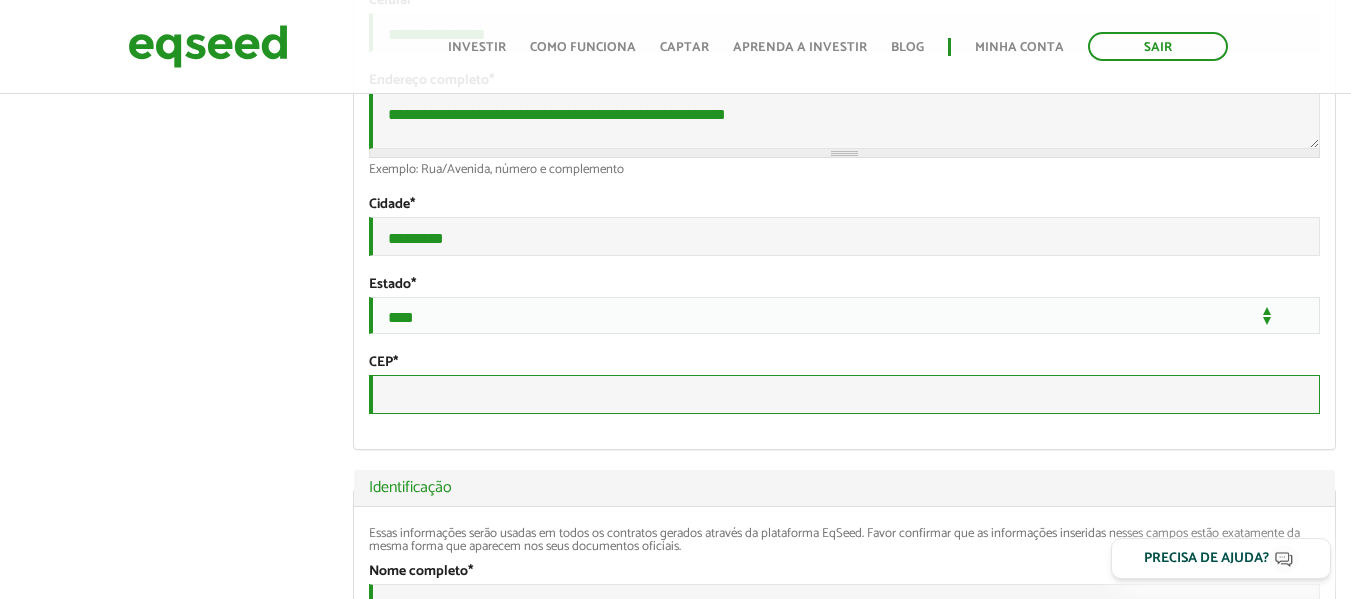 click on "CEP  *" at bounding box center (844, 394) 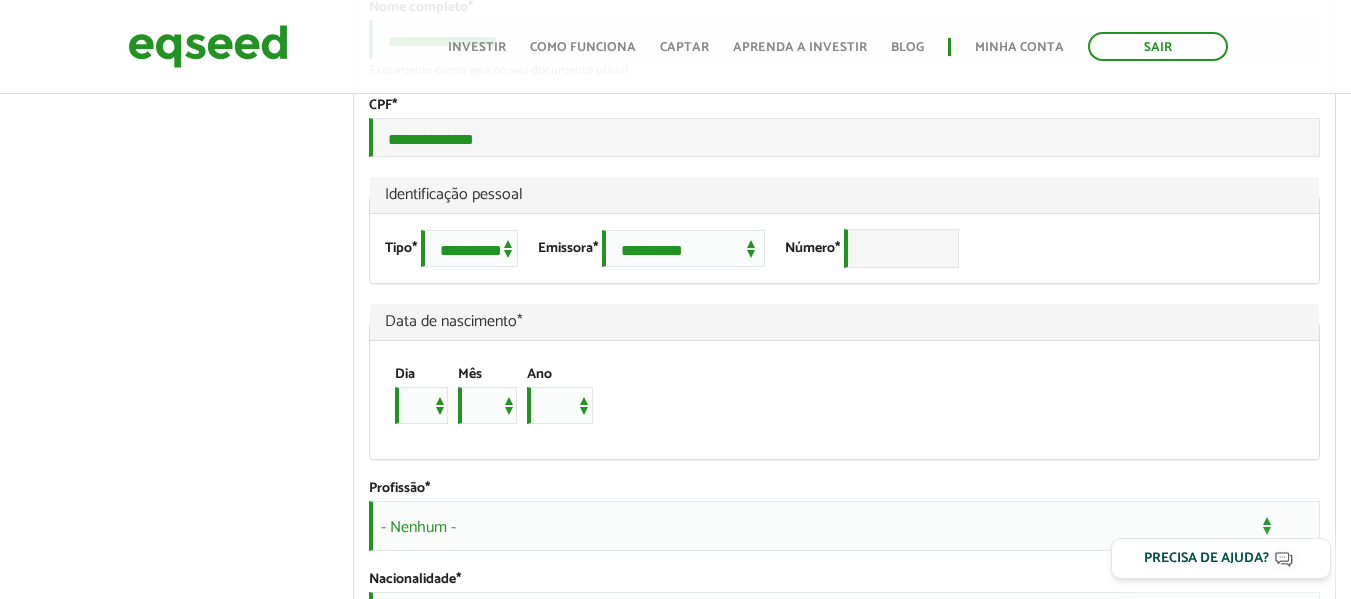 scroll, scrollTop: 1300, scrollLeft: 0, axis: vertical 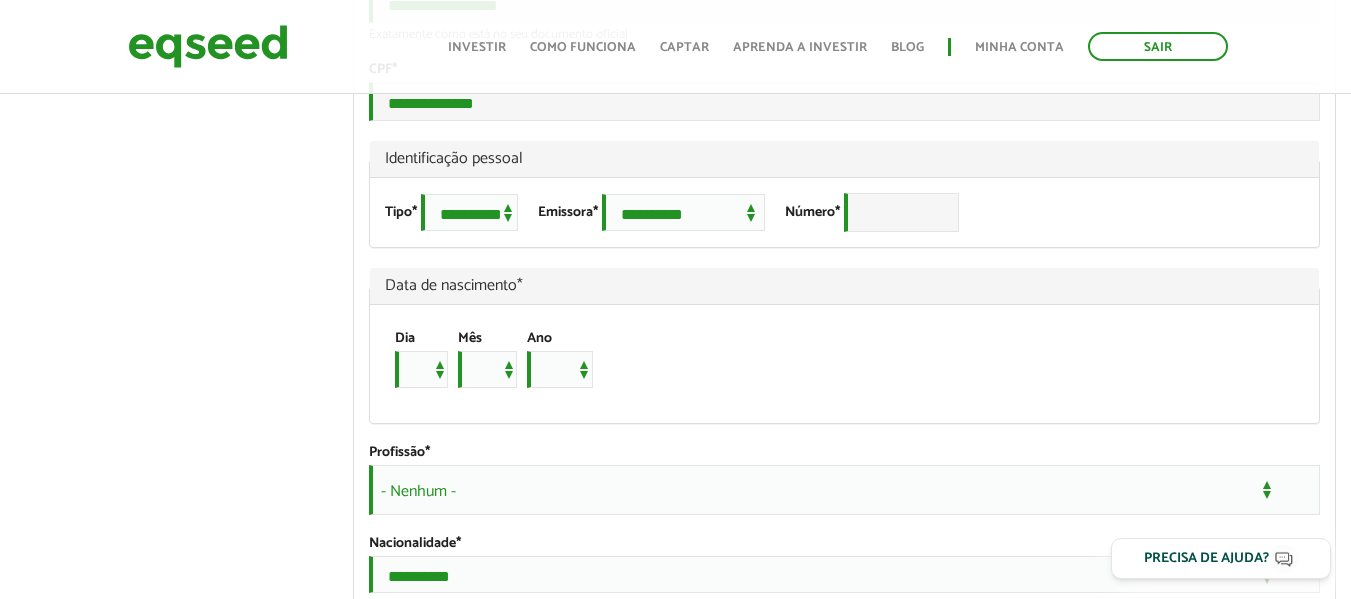 type on "*********" 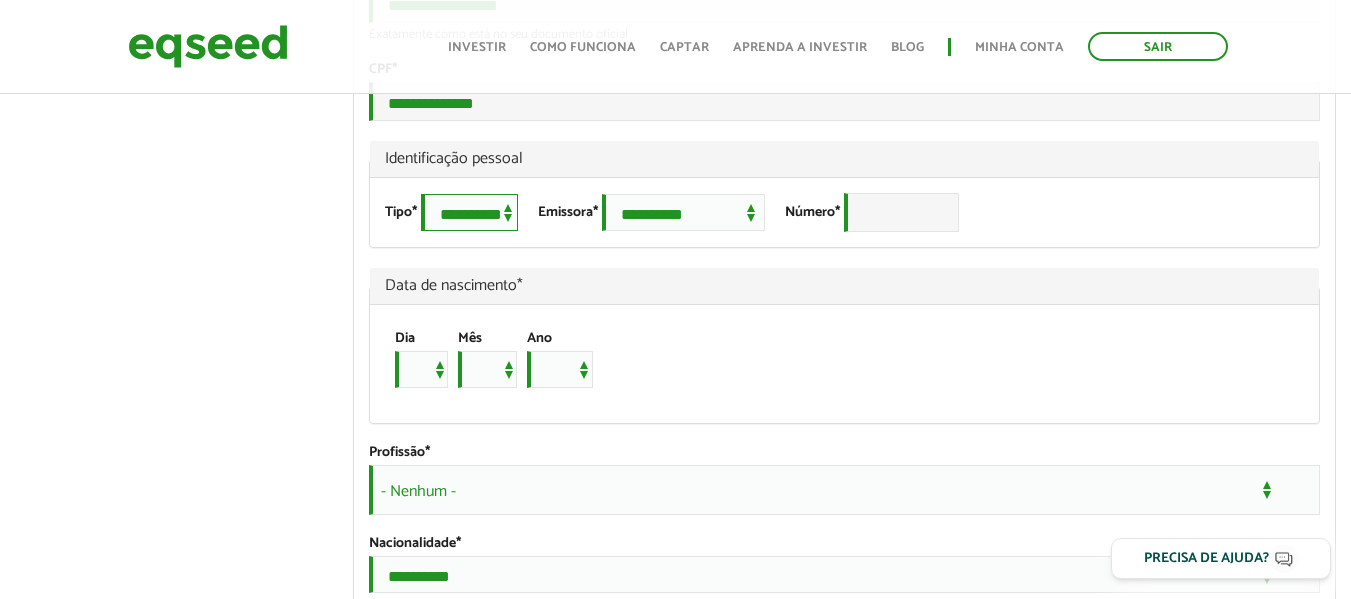 click on "**********" at bounding box center (469, 212) 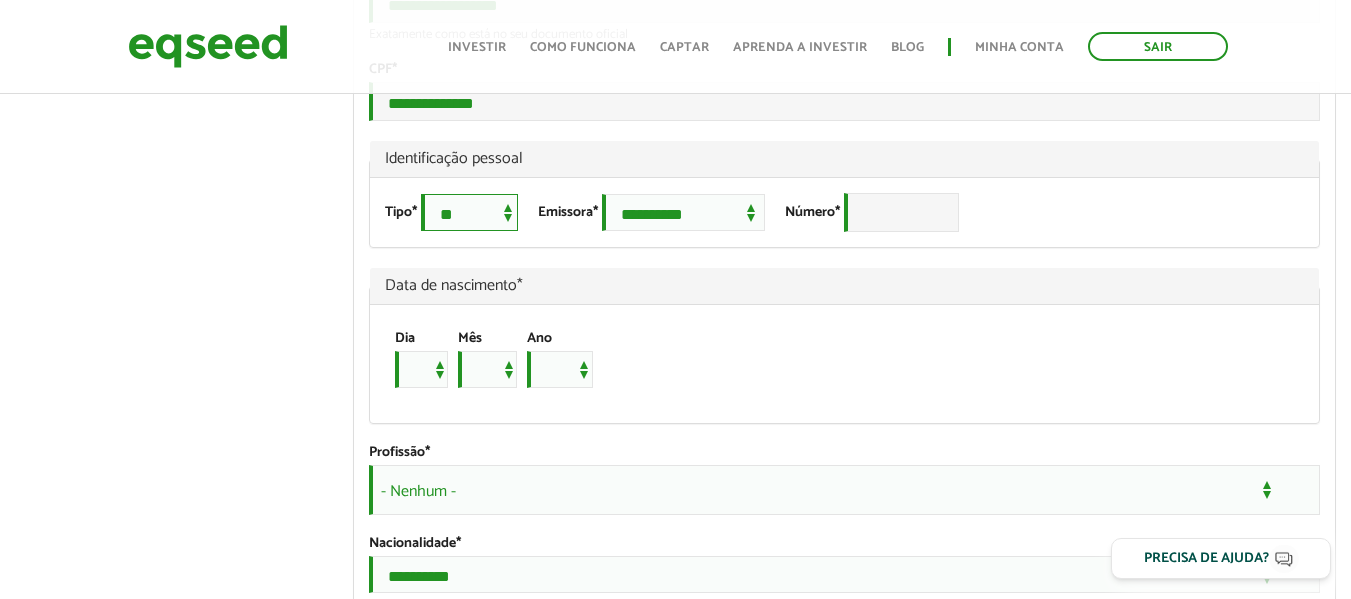 click on "**********" at bounding box center [469, 212] 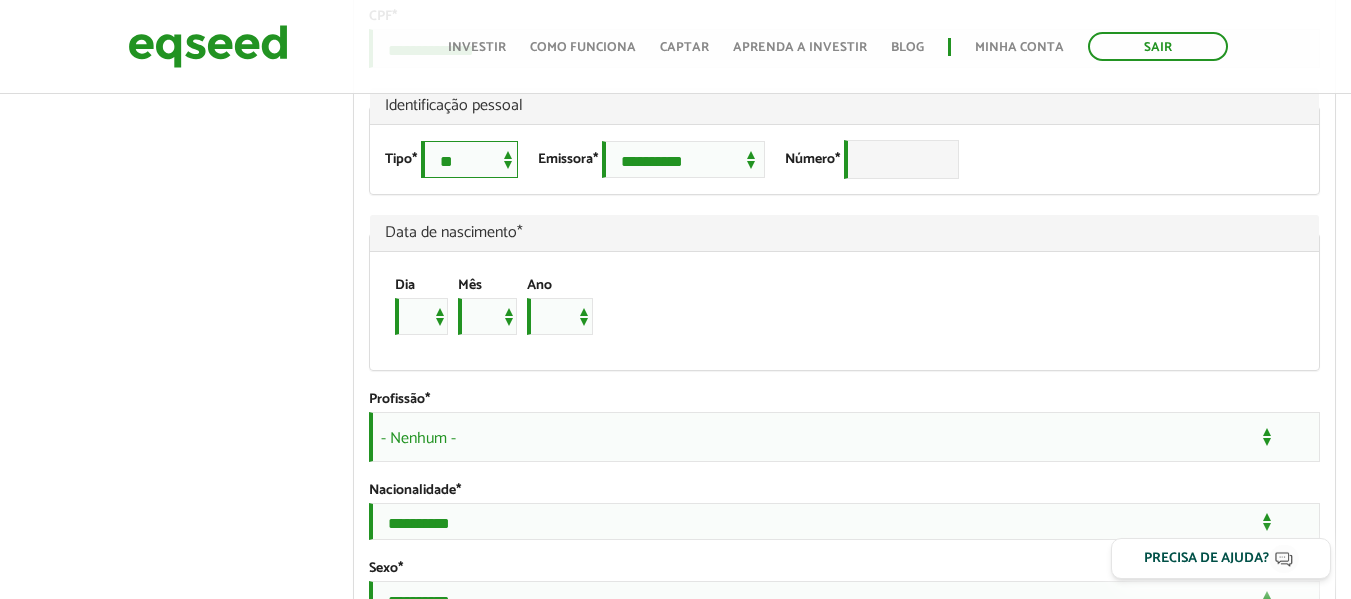 scroll, scrollTop: 1400, scrollLeft: 0, axis: vertical 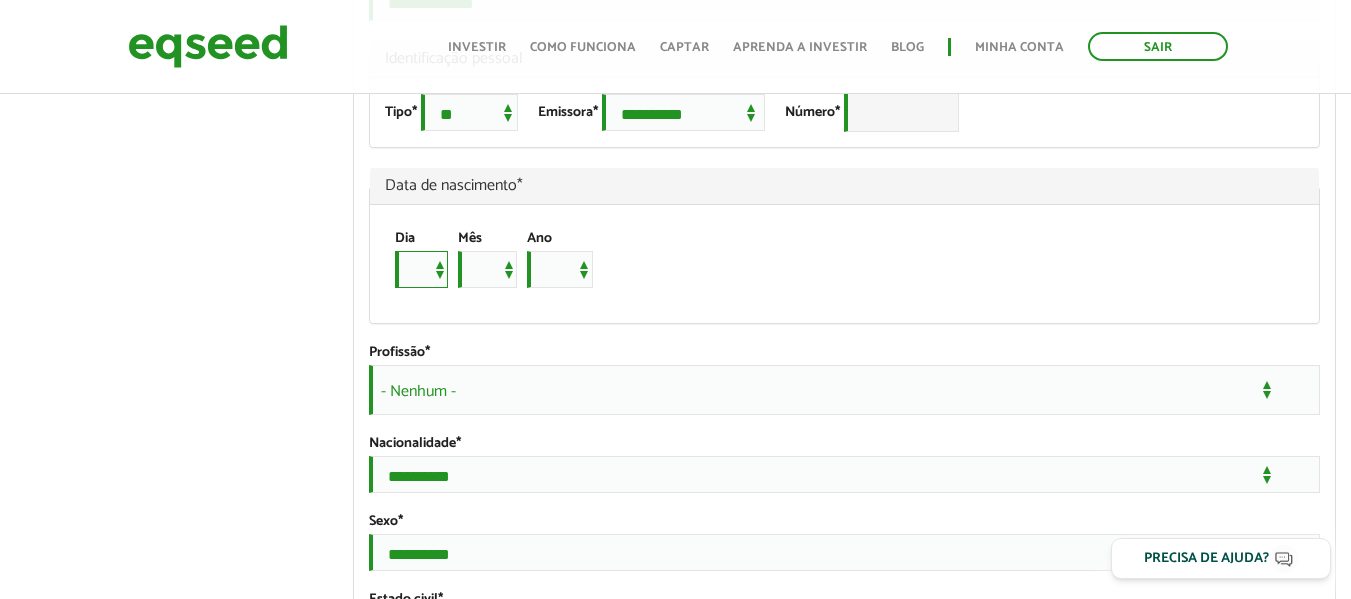 click on "* * * * * * * * * ** ** ** ** ** ** ** ** ** ** ** ** ** ** ** ** ** ** ** ** ** **" at bounding box center (421, 269) 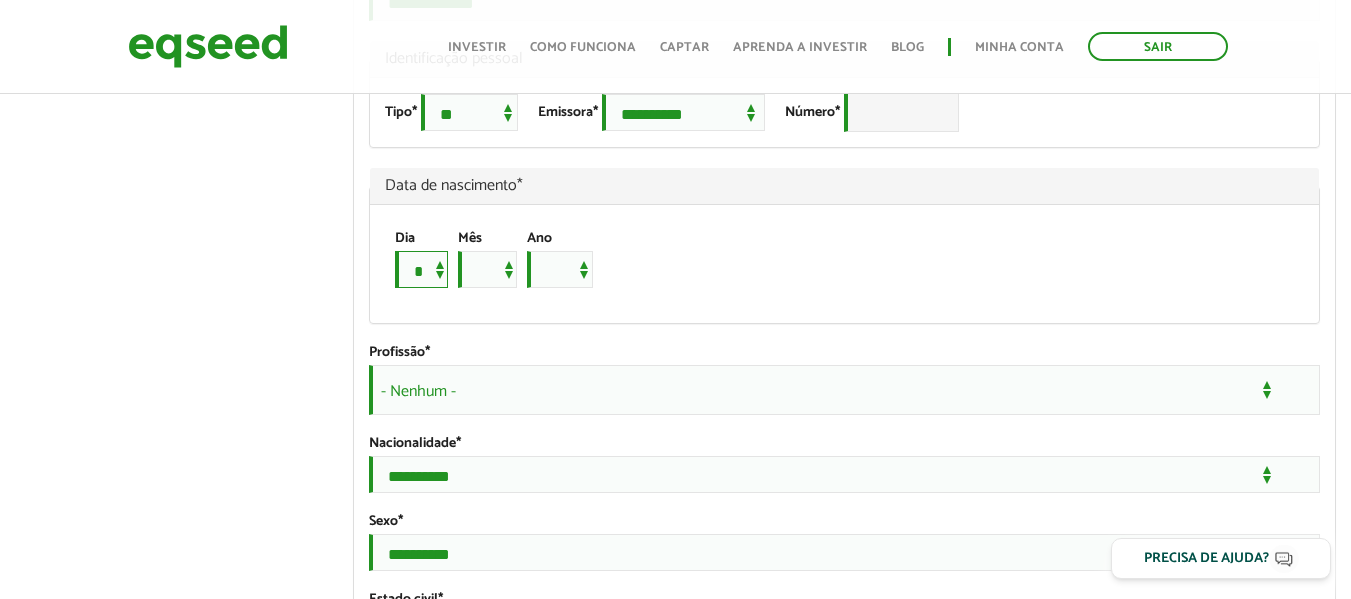 click on "* * * * * * * * * ** ** ** ** ** ** ** ** ** ** ** ** ** ** ** ** ** ** ** ** ** **" at bounding box center (421, 269) 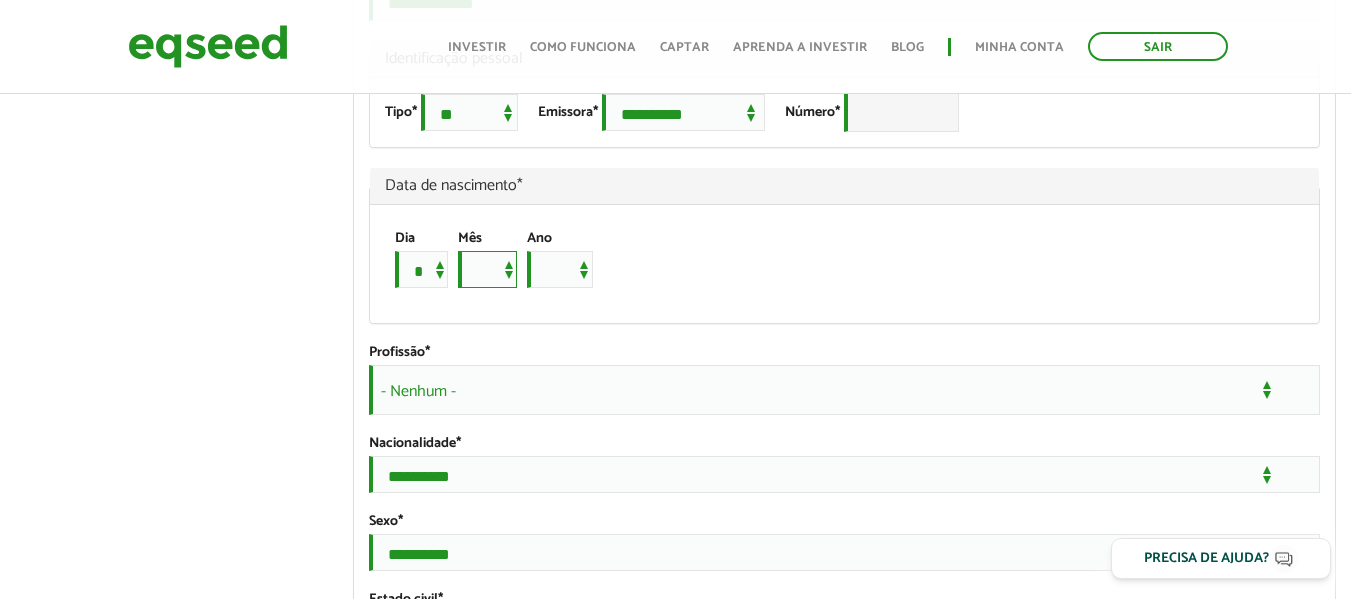 click on "*** *** *** *** *** *** *** *** *** *** *** ***" at bounding box center (487, 269) 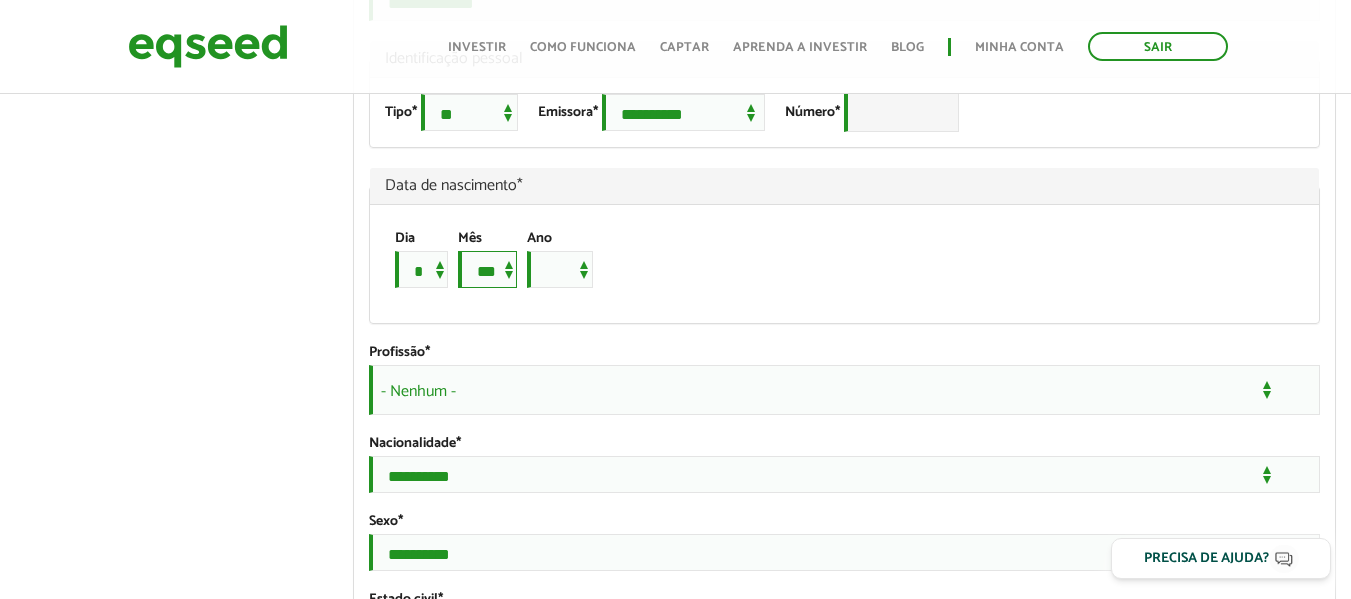 click on "*** *** *** *** *** *** *** *** *** *** *** ***" at bounding box center [487, 269] 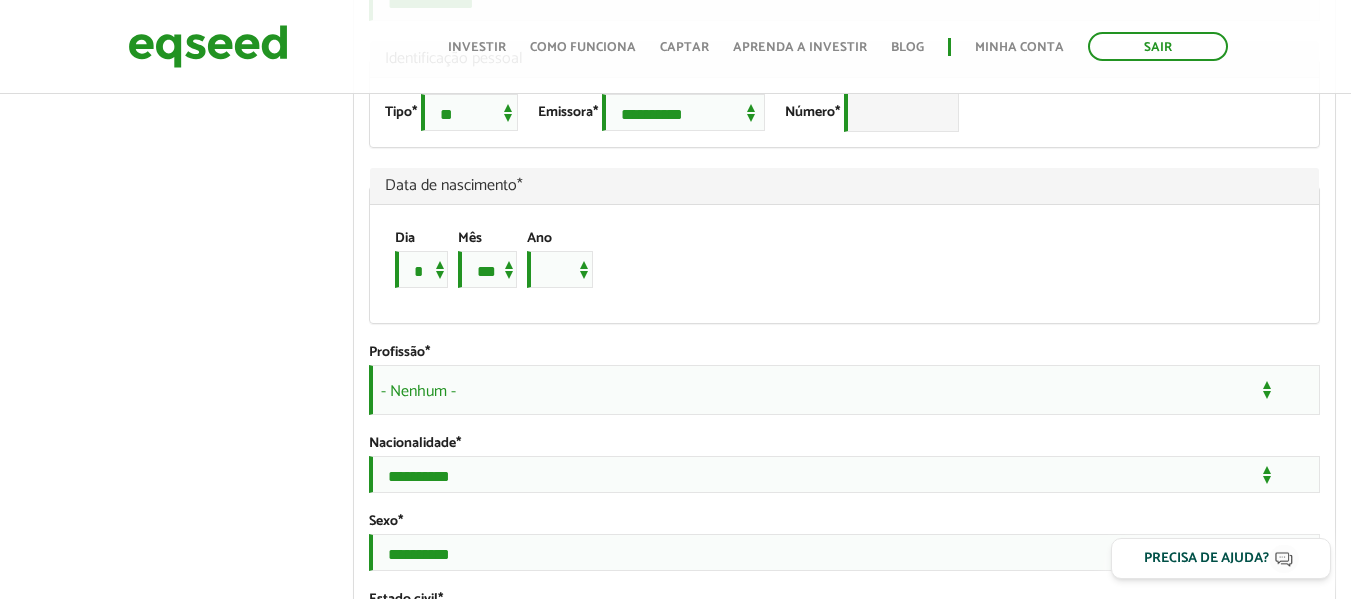 click on "Dia
[DATE]   Mês
[MONTH]   Ano
[YEAR]" at bounding box center [494, 259] 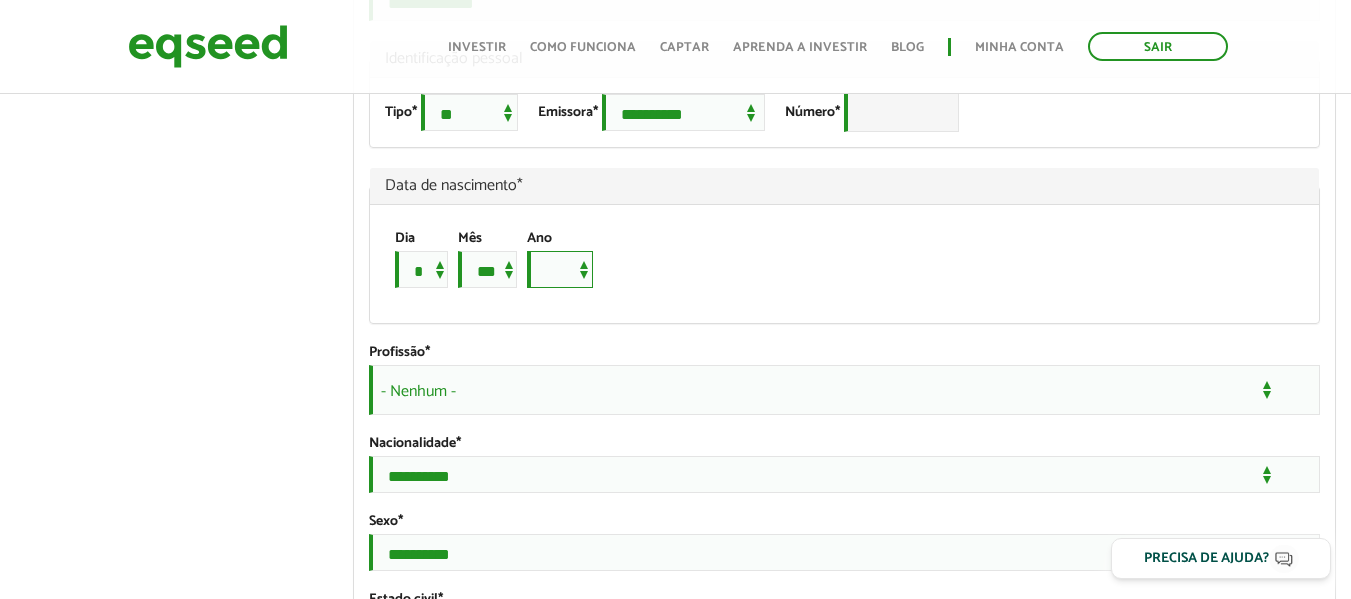 click on "**** **** **** **** **** **** **** **** **** **** **** **** **** **** **** **** **** **** **** **** **** **** **** **** **** **** **** **** **** **** **** **** **** **** **** **** **** **** **** **** **** **** **** **** **** **** **** **** **** **** **** **** **** **** **** **** **** **** **** **** **** **** **** **** **** **** **** **** **** **** **** **** **** **** **** **** **** **** **** **** **** **** **** **** **** **** **** **** **** **** **** **** **** **** **** **** **** **** **** **** **** **** **** **** **** **** **** **** **** **** **** **** **** **** **** **** **** **** **** **** **** **** **** **** **** ****" at bounding box center (560, 269) 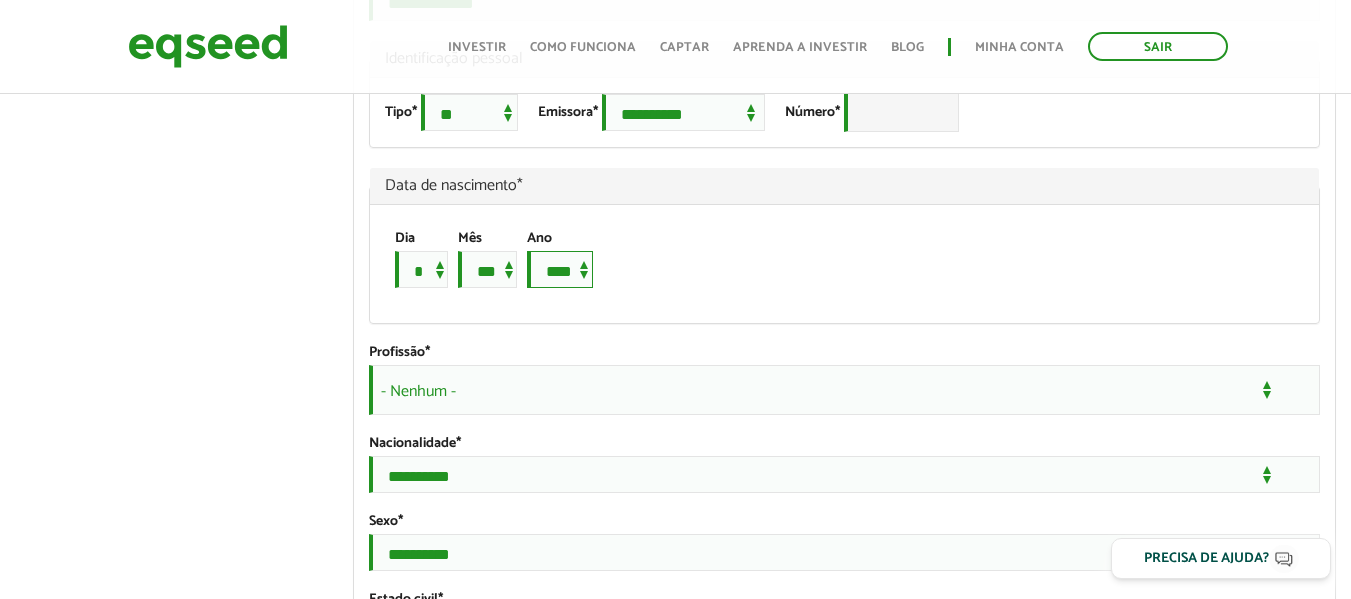 click on "**** **** **** **** **** **** **** **** **** **** **** **** **** **** **** **** **** **** **** **** **** **** **** **** **** **** **** **** **** **** **** **** **** **** **** **** **** **** **** **** **** **** **** **** **** **** **** **** **** **** **** **** **** **** **** **** **** **** **** **** **** **** **** **** **** **** **** **** **** **** **** **** **** **** **** **** **** **** **** **** **** **** **** **** **** **** **** **** **** **** **** **** **** **** **** **** **** **** **** **** **** **** **** **** **** **** **** **** **** **** **** **** **** **** **** **** **** **** **** **** **** **** **** **** **** ****" at bounding box center [560, 269] 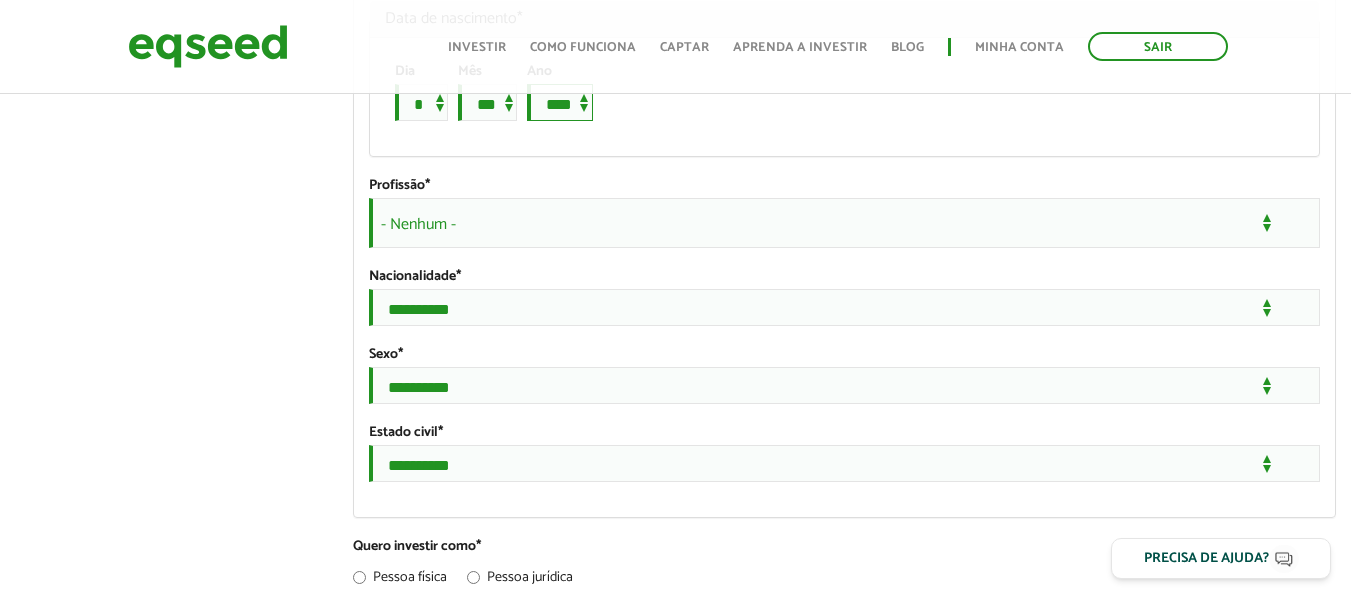 scroll, scrollTop: 1700, scrollLeft: 0, axis: vertical 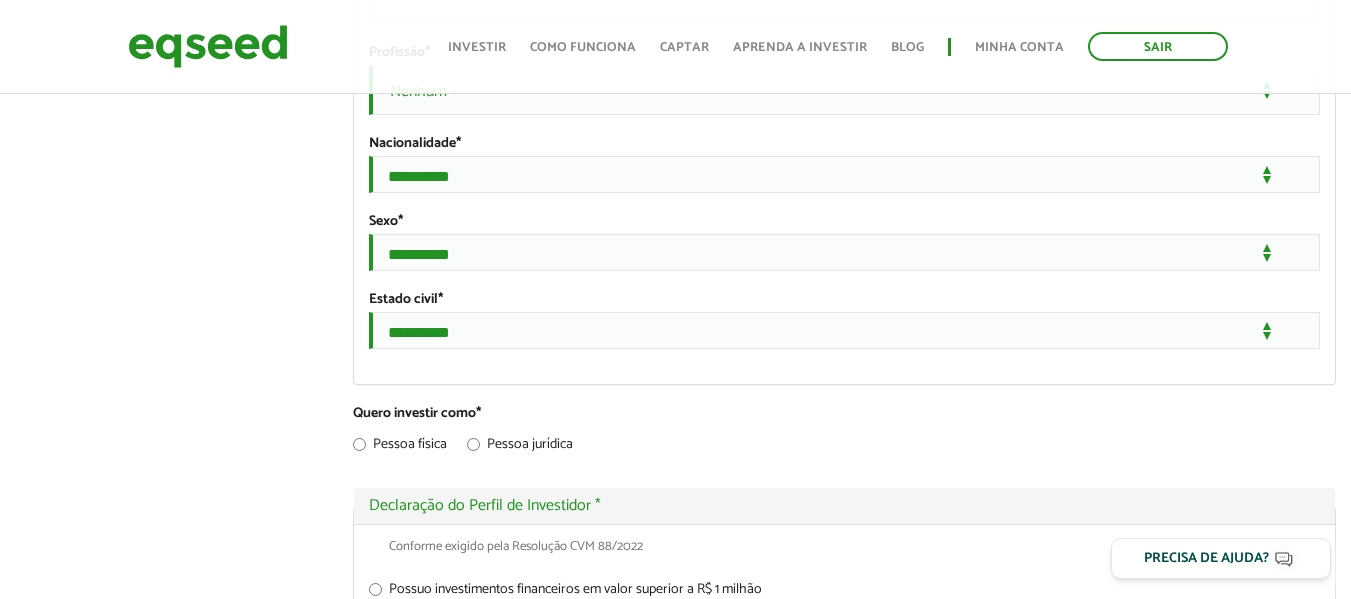 click on "- Nenhum -" at bounding box center [844, 90] 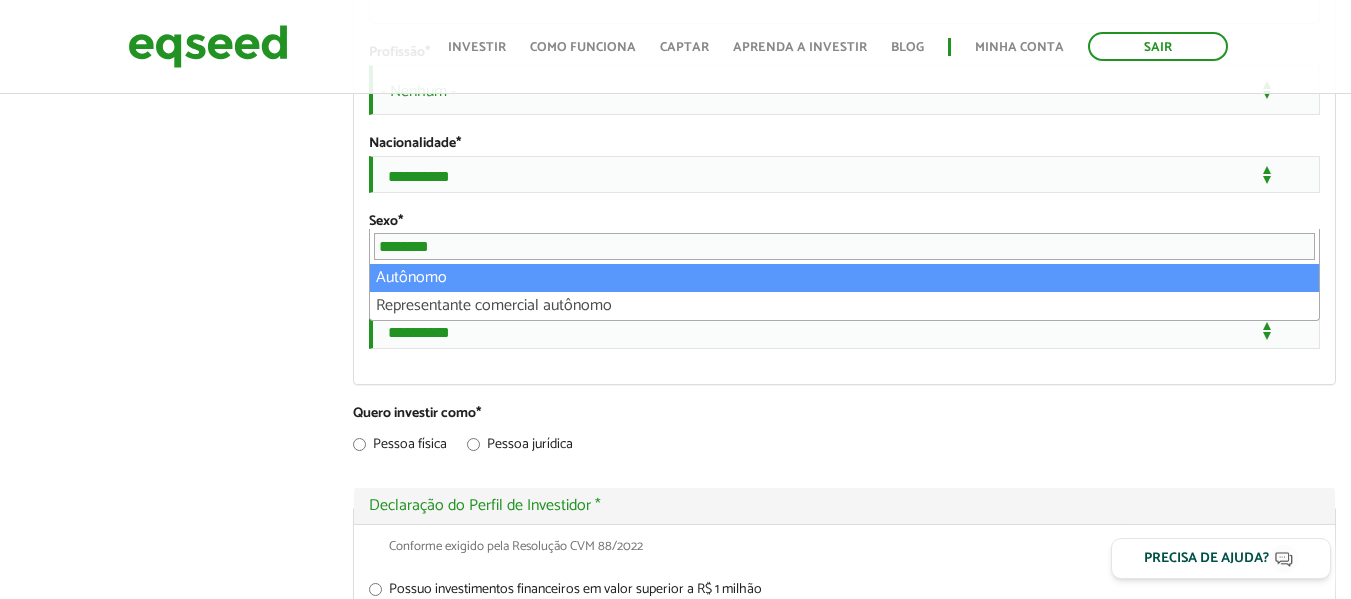 type on "[REDACTED]" 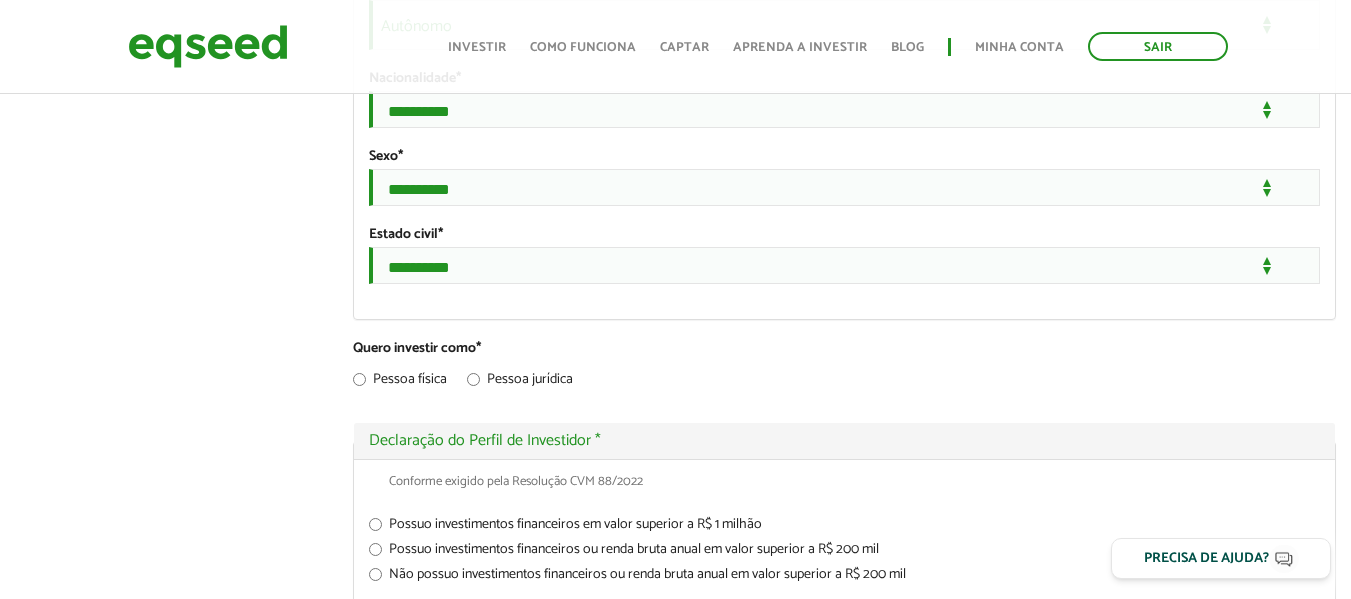 scroll, scrollTop: 1800, scrollLeft: 0, axis: vertical 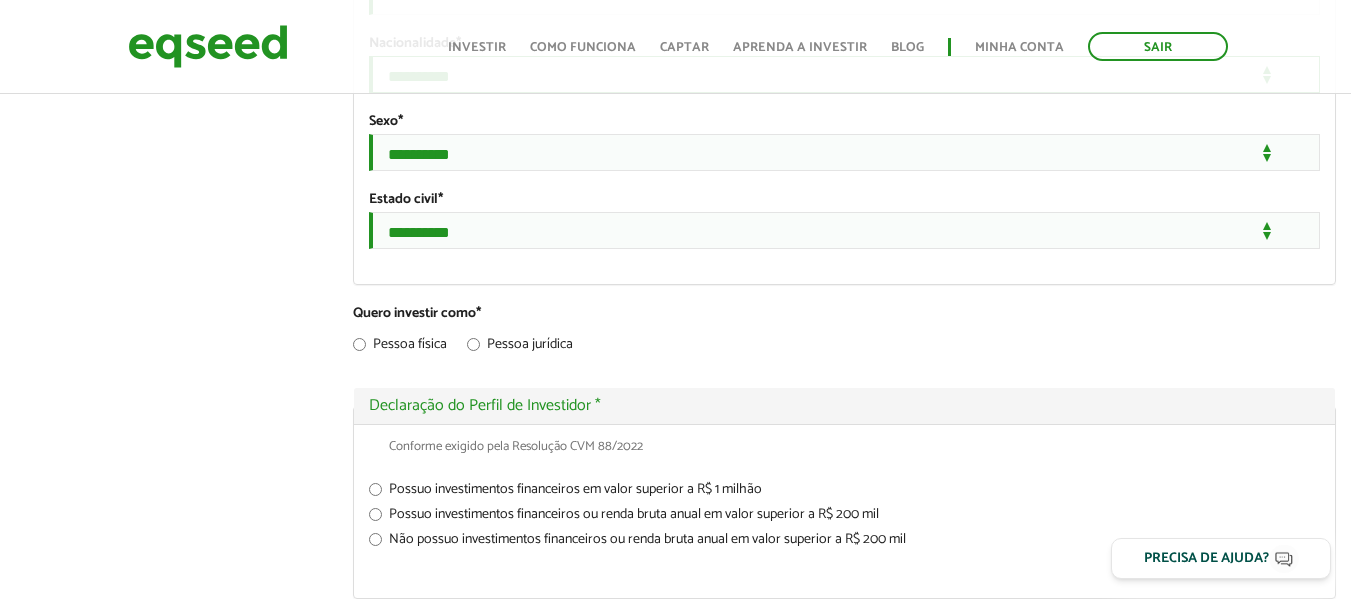 click on "**********" at bounding box center [844, 74] 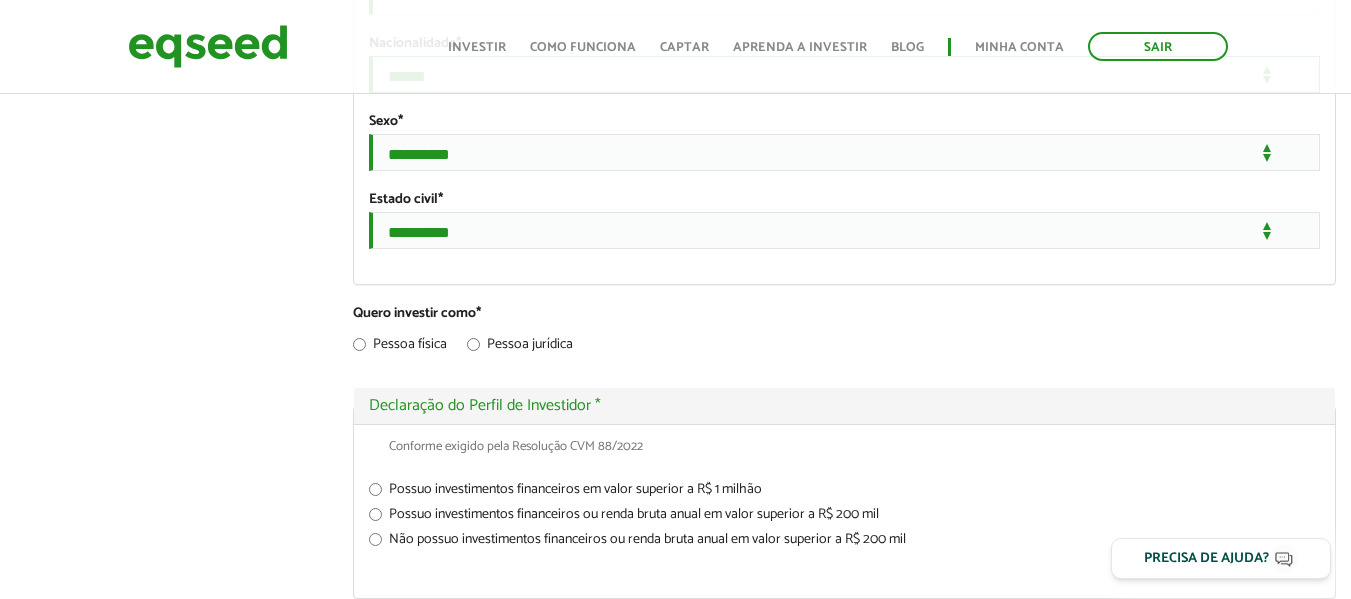 click on "**********" at bounding box center (844, 74) 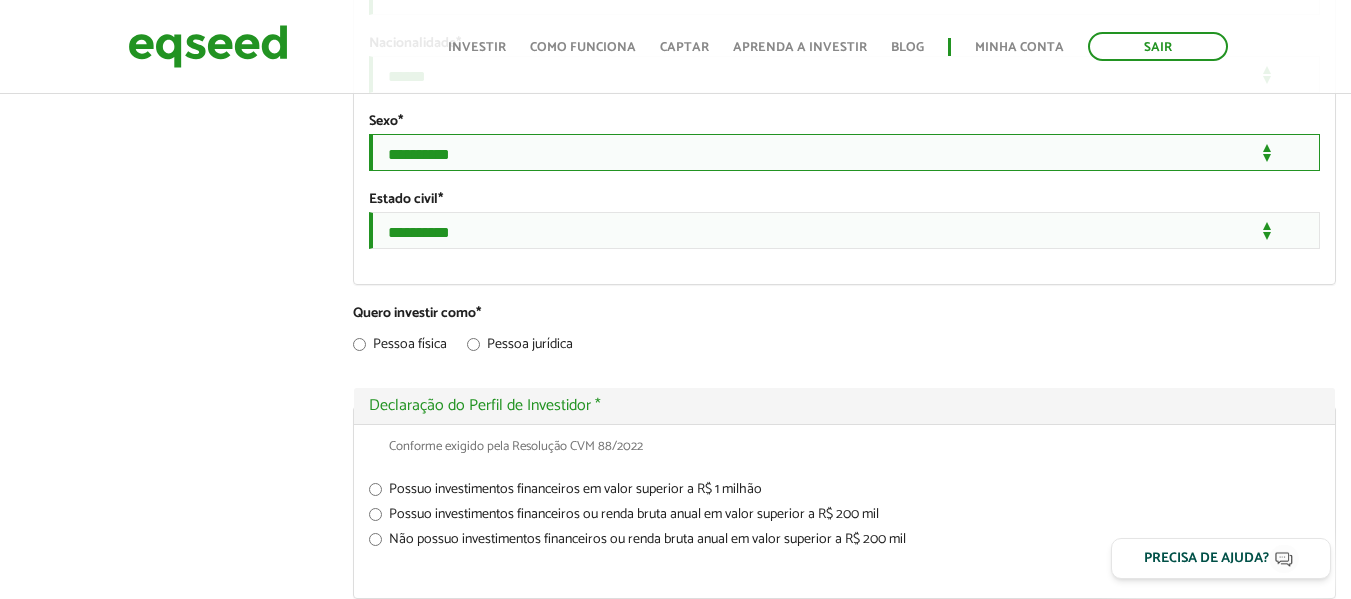 click on "**********" at bounding box center (844, 152) 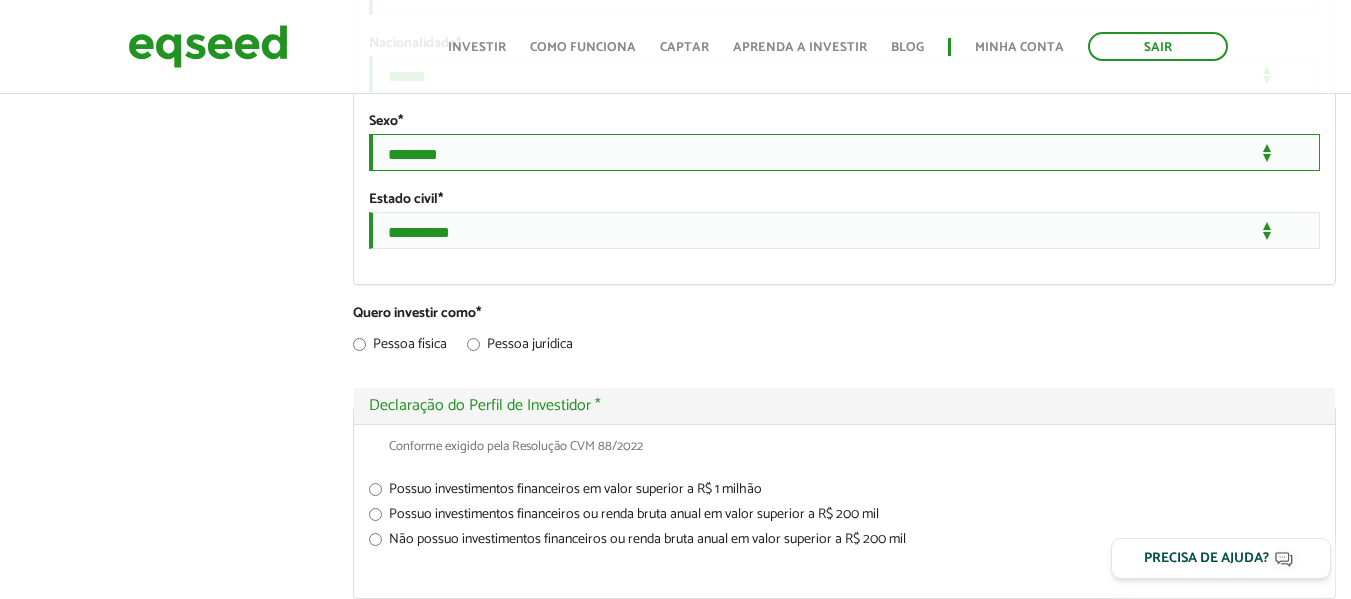 click on "**********" at bounding box center (844, 152) 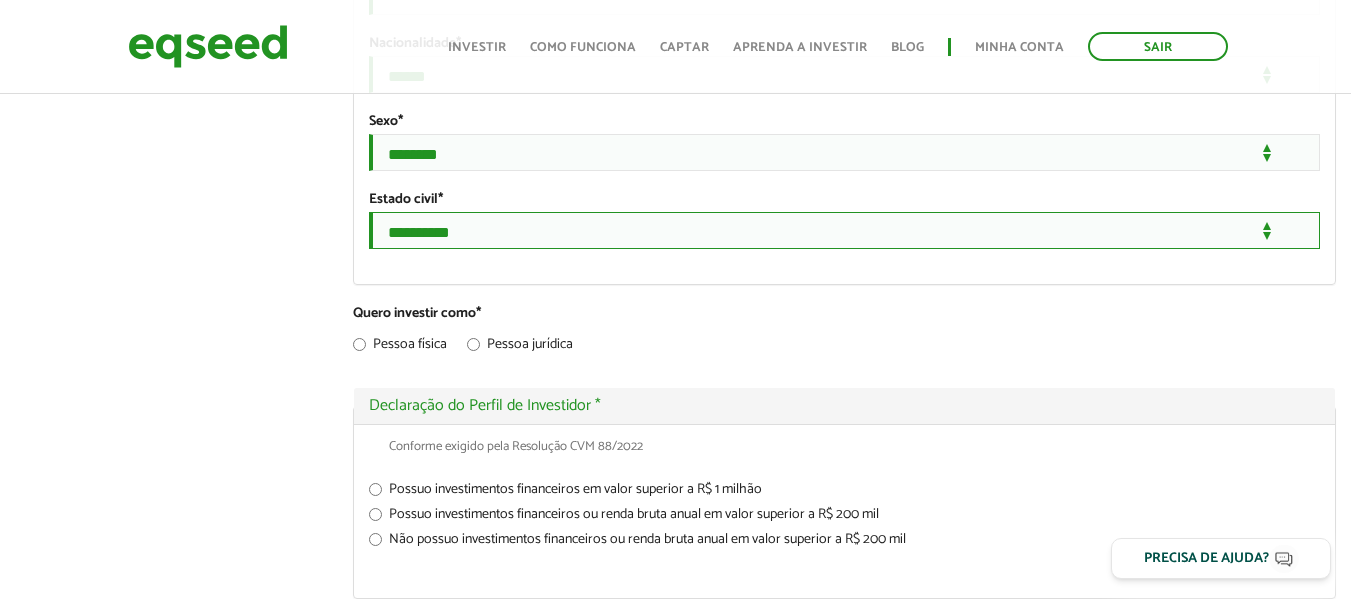 click on "**********" at bounding box center (844, 230) 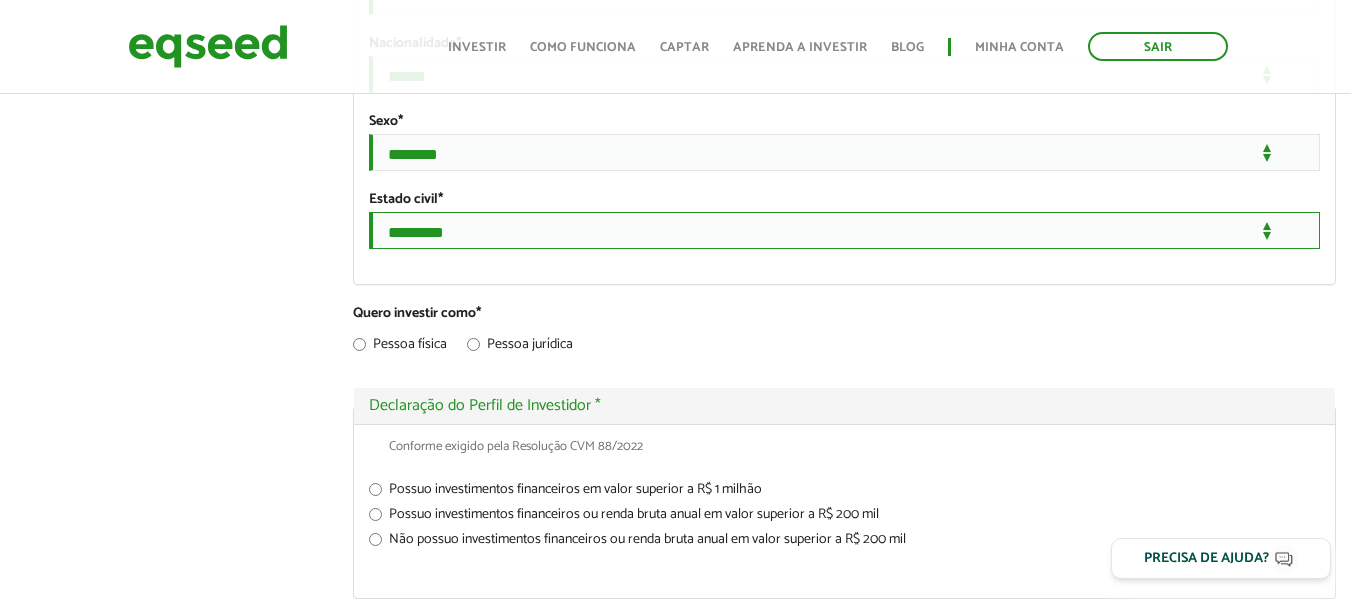 click on "**********" at bounding box center [844, 230] 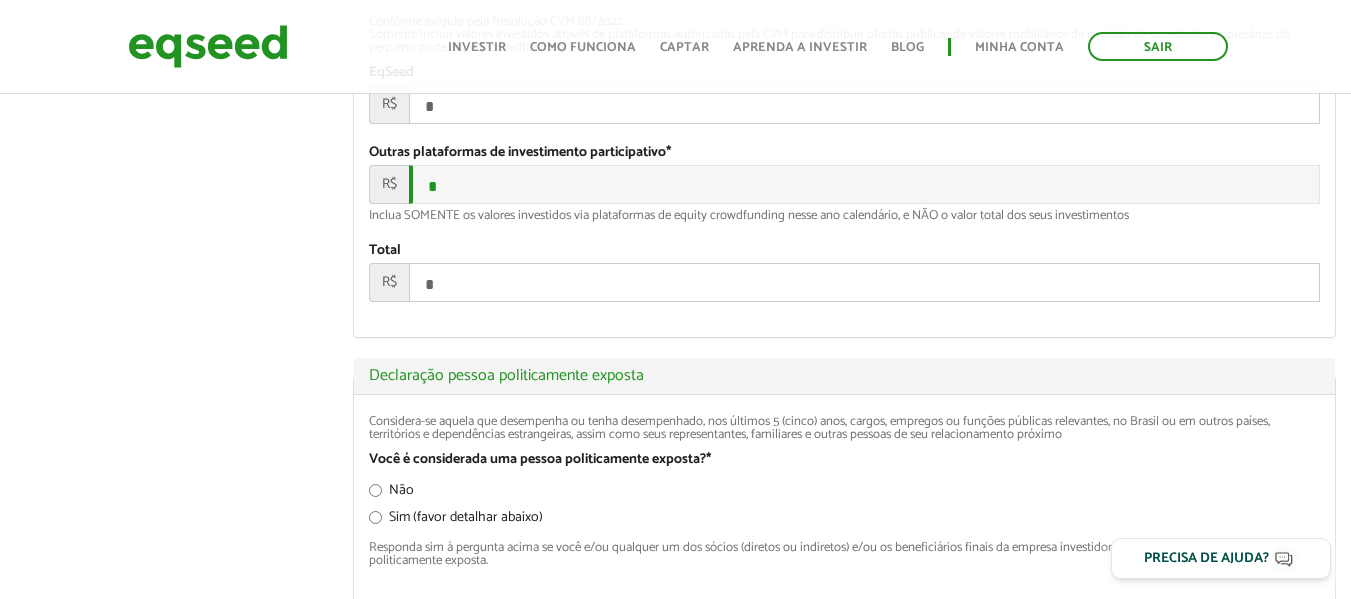scroll, scrollTop: 2500, scrollLeft: 0, axis: vertical 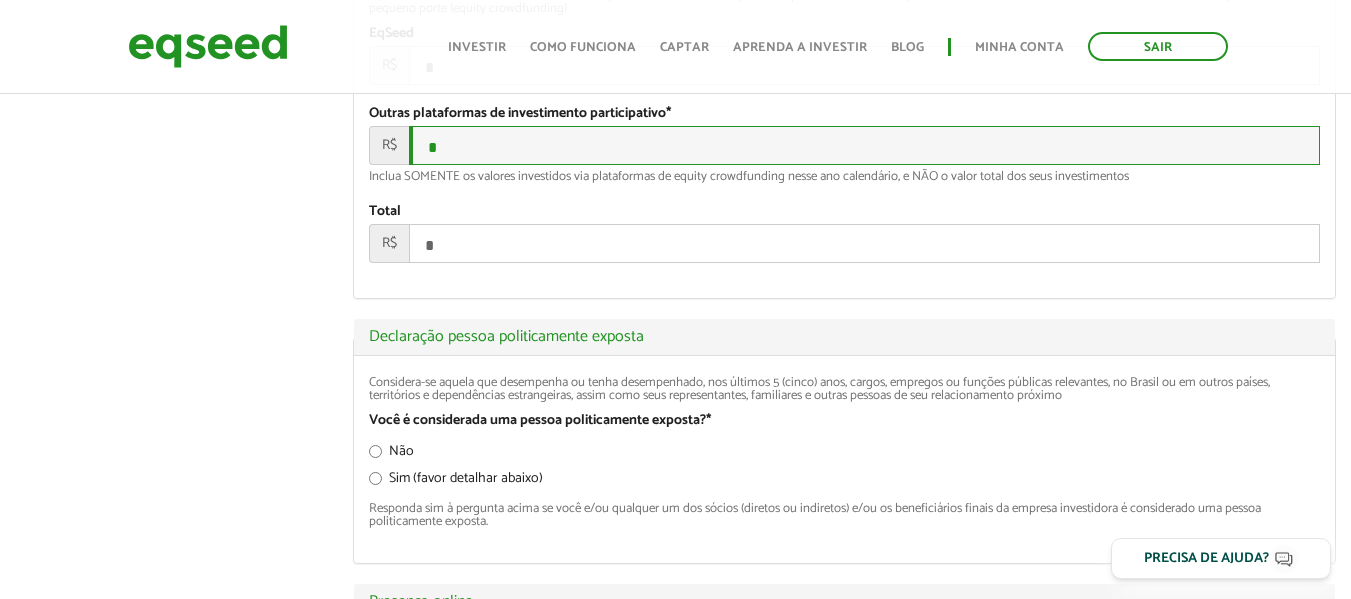 drag, startPoint x: 497, startPoint y: 312, endPoint x: 400, endPoint y: 308, distance: 97.082436 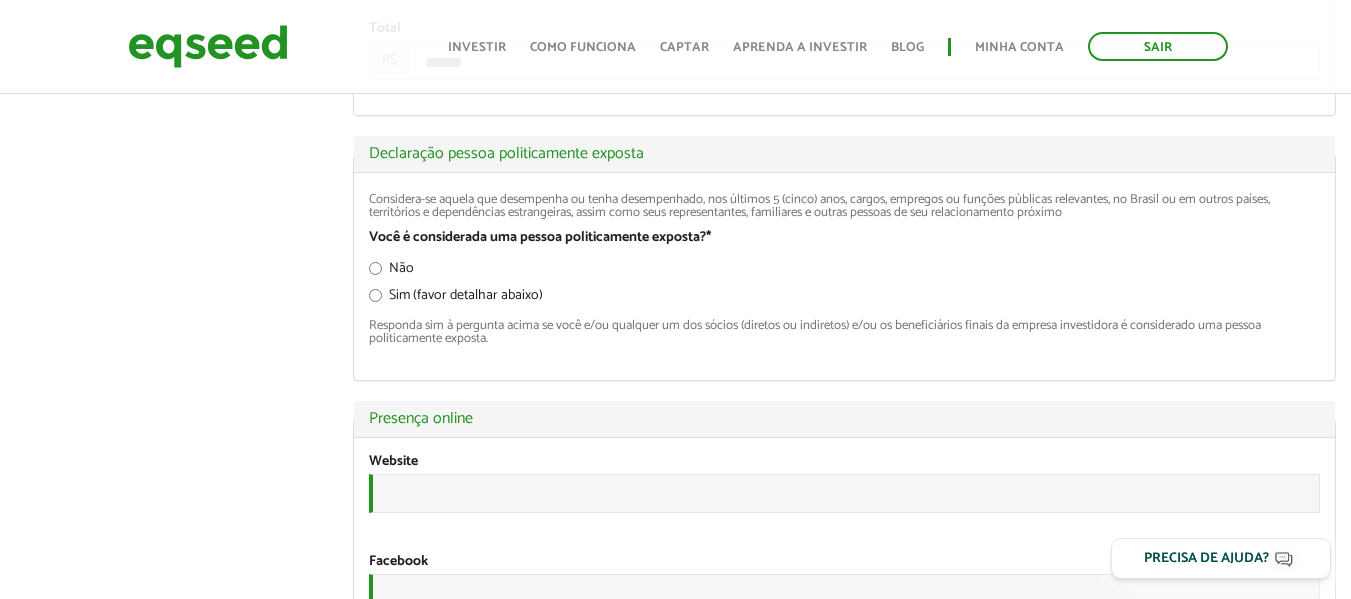 scroll, scrollTop: 2700, scrollLeft: 0, axis: vertical 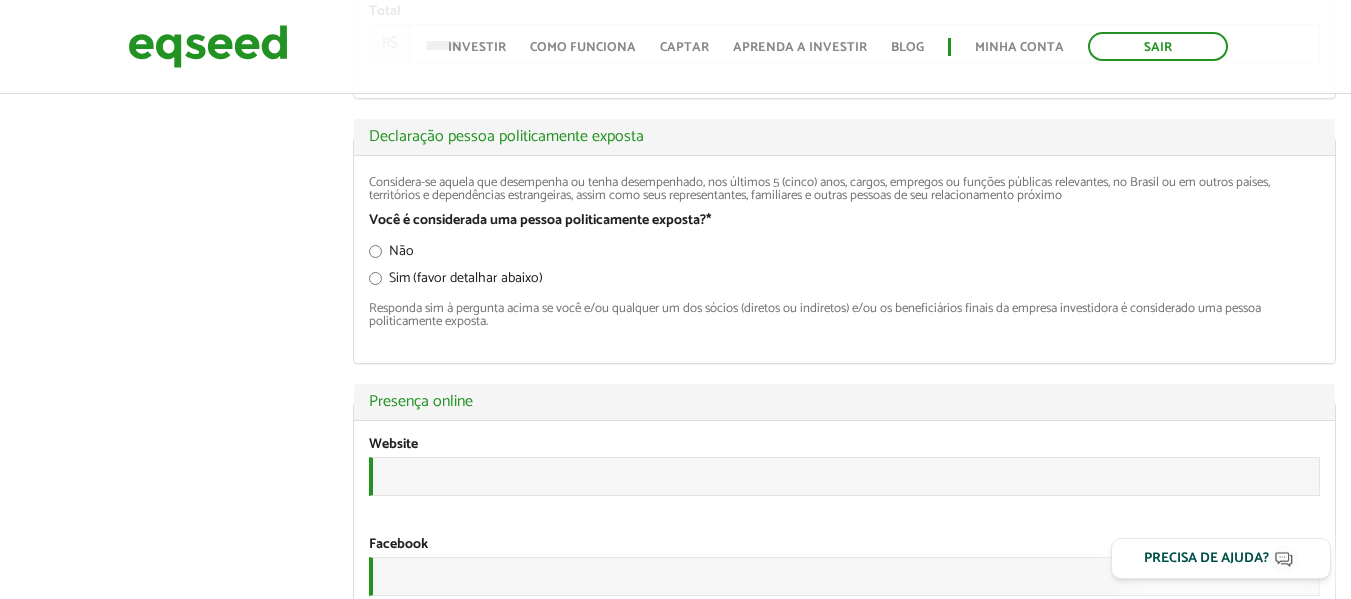 type on "******" 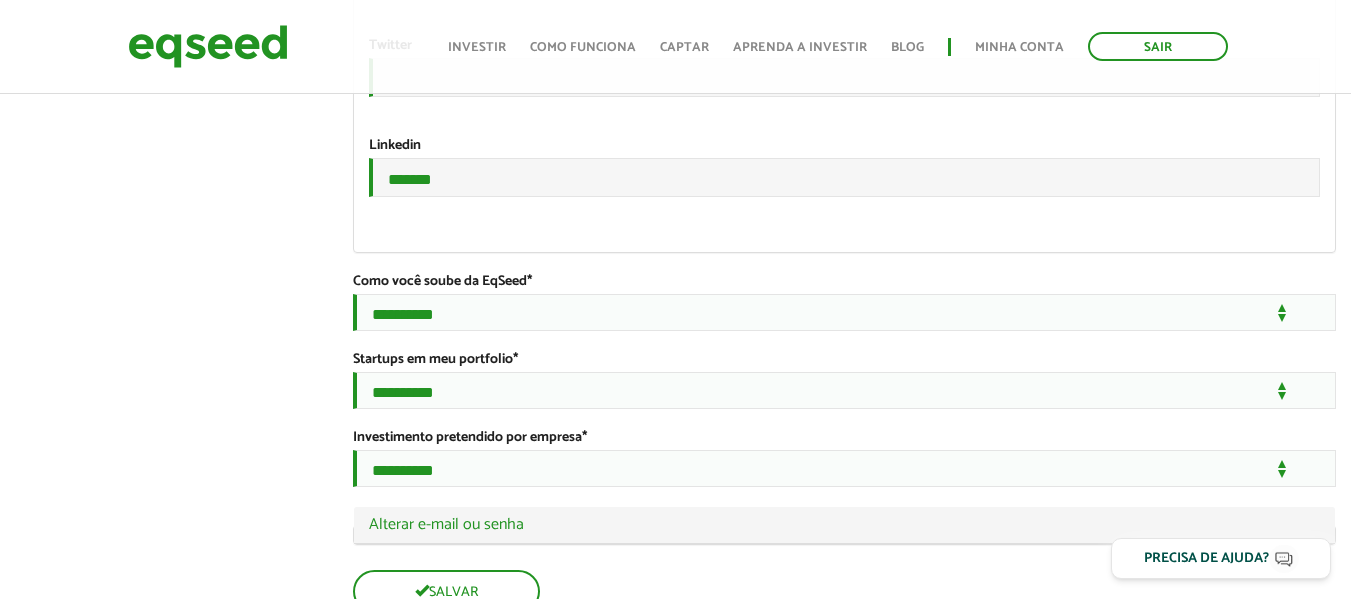 scroll, scrollTop: 3300, scrollLeft: 0, axis: vertical 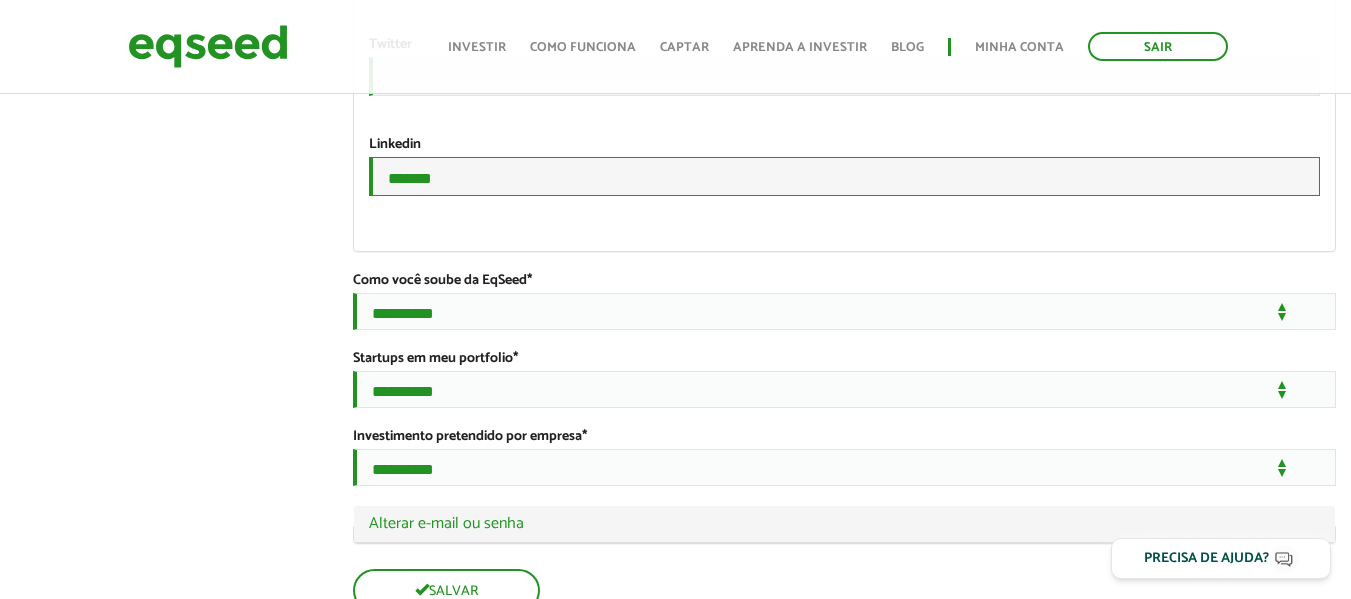 drag, startPoint x: 461, startPoint y: 387, endPoint x: 349, endPoint y: 384, distance: 112.04017 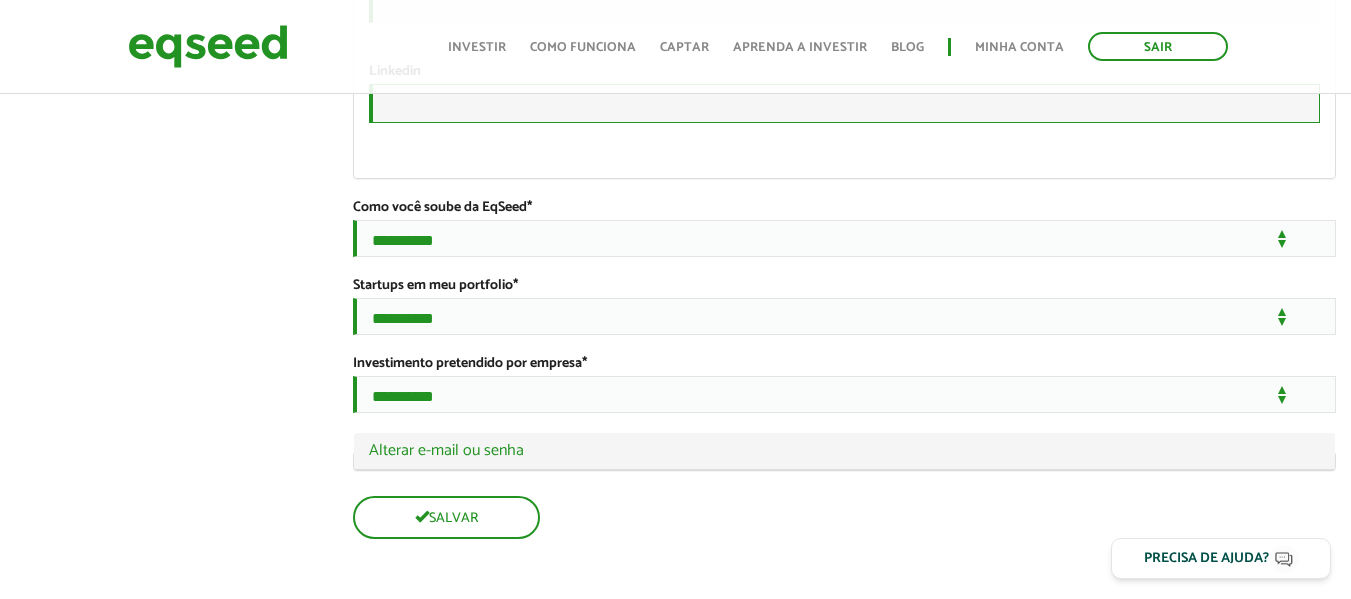 scroll, scrollTop: 3600, scrollLeft: 0, axis: vertical 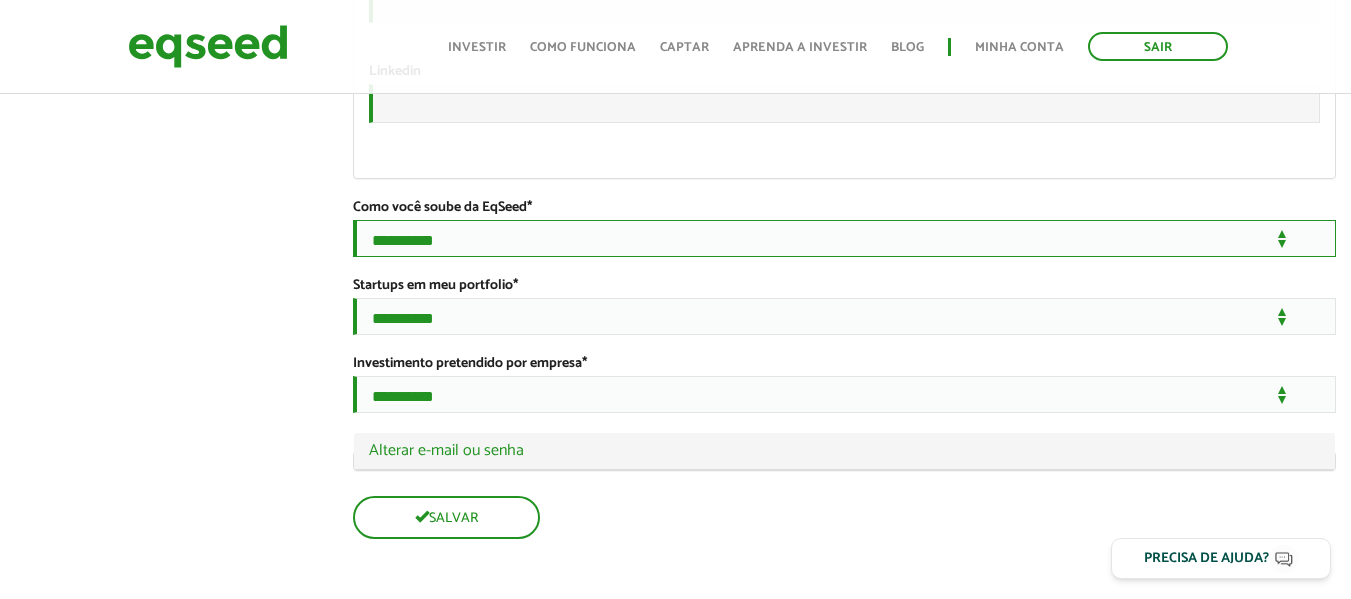 click on "**********" at bounding box center [844, 238] 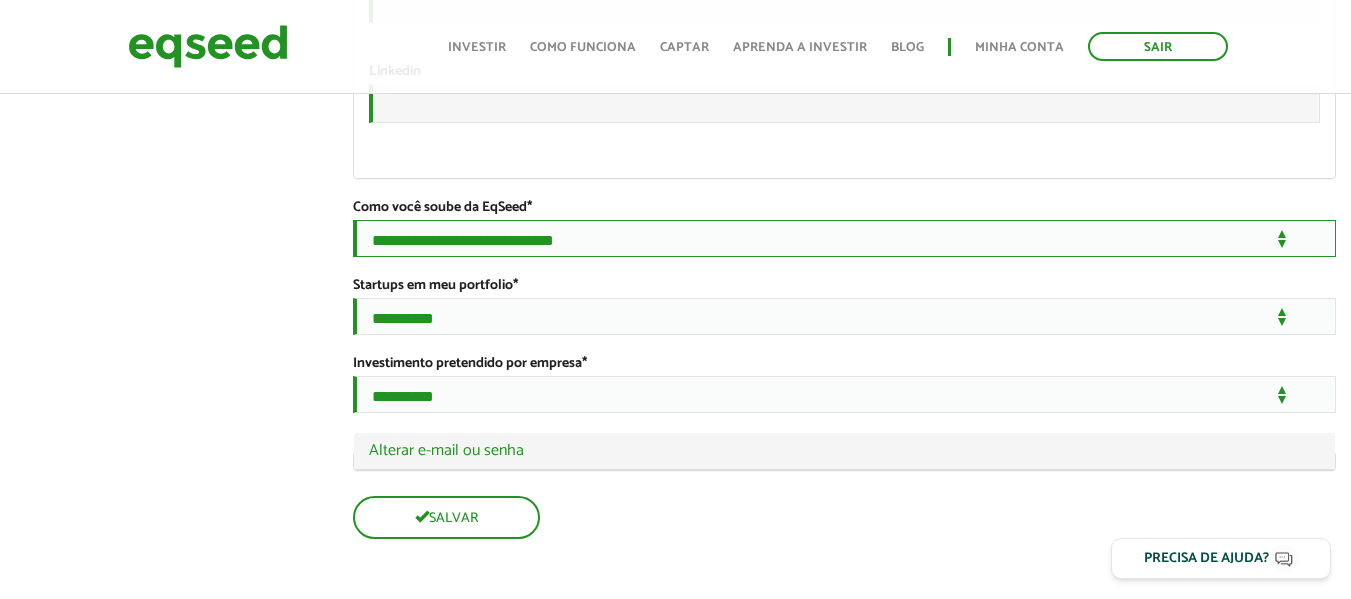 click on "**********" at bounding box center [844, 238] 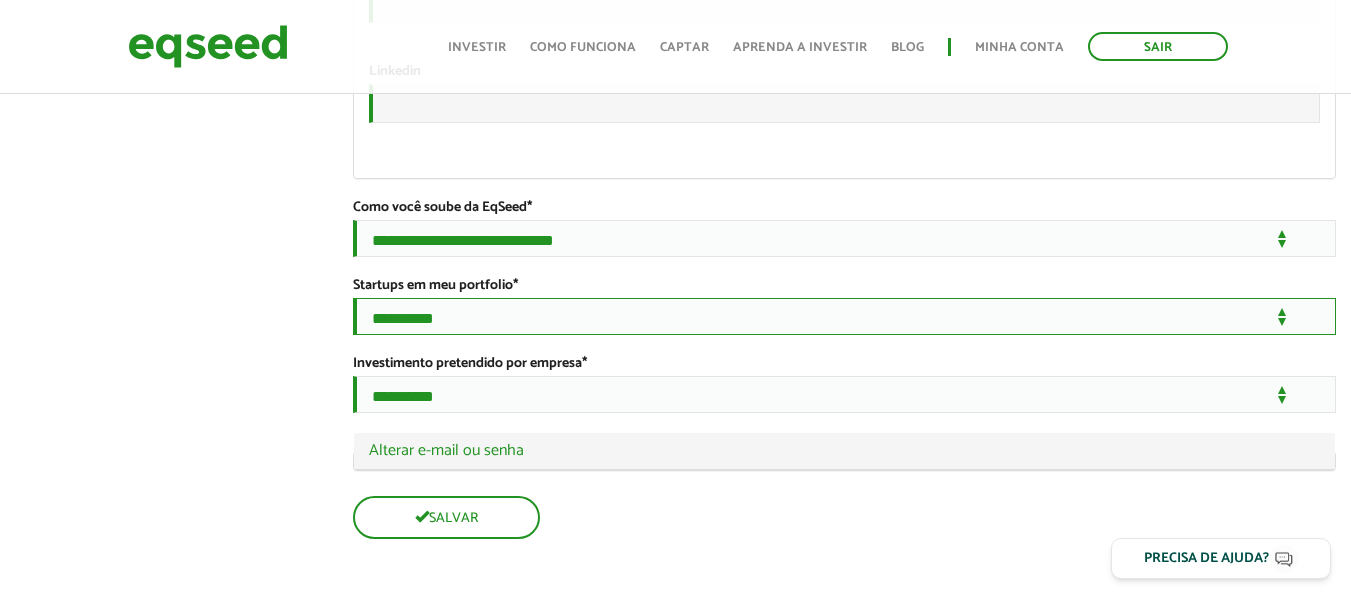 click on "**********" at bounding box center (844, 316) 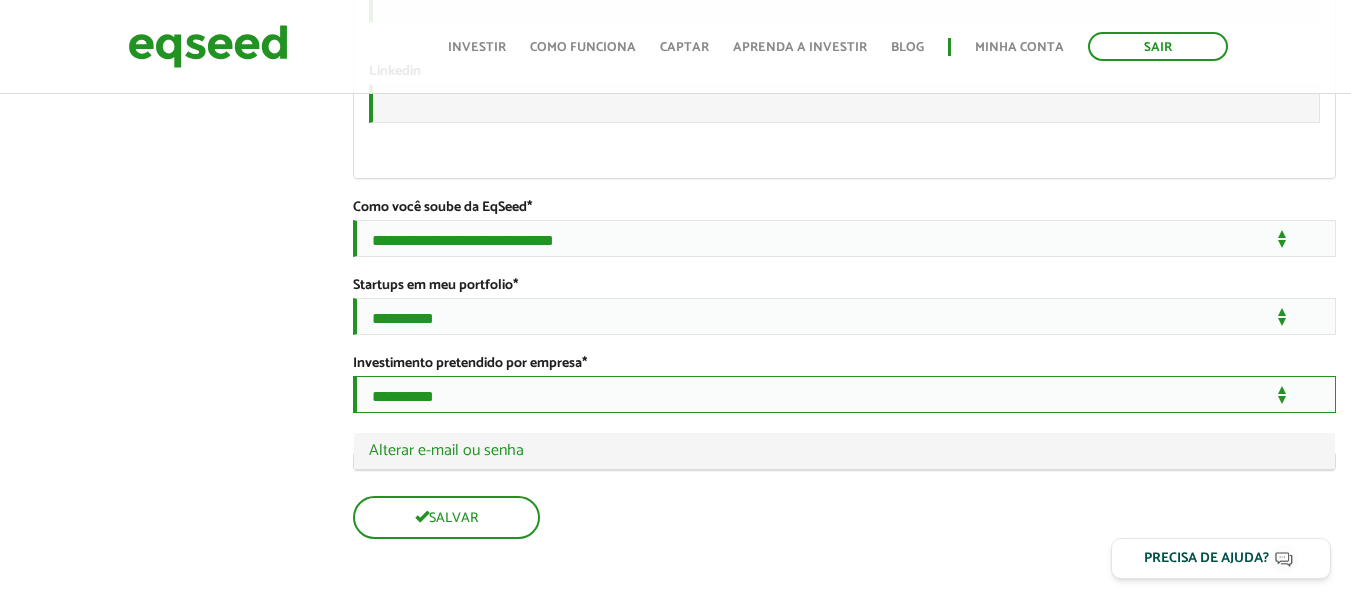 click on "**********" at bounding box center (844, 394) 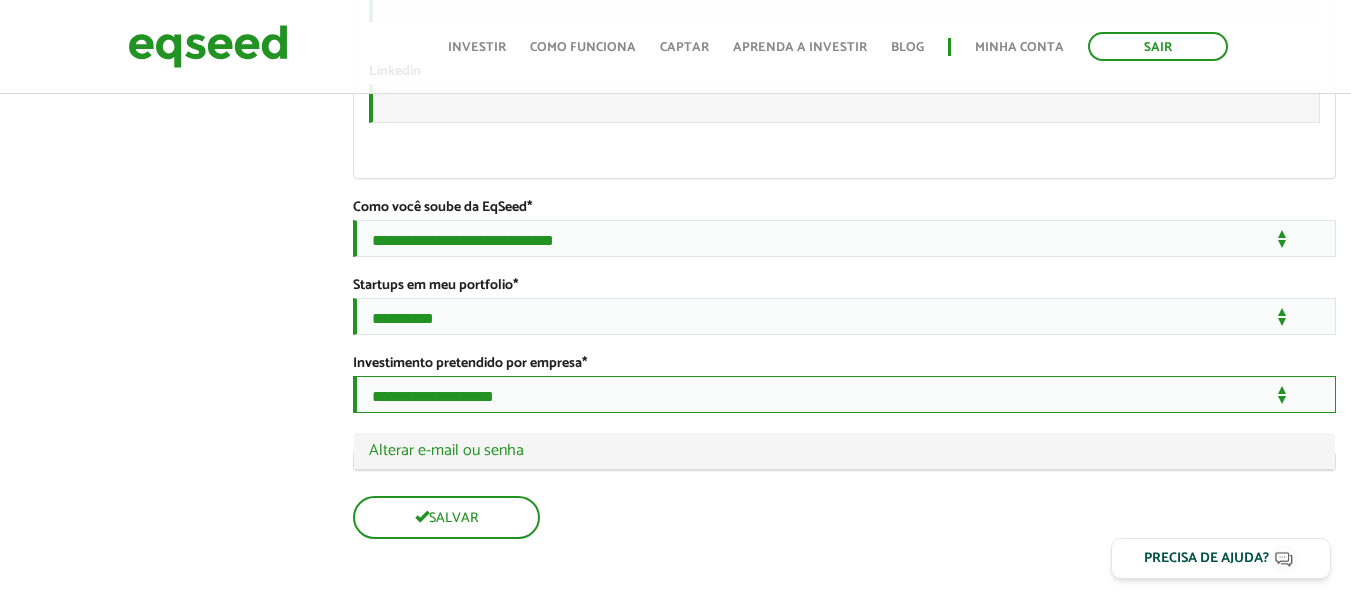 click on "**********" at bounding box center [844, 394] 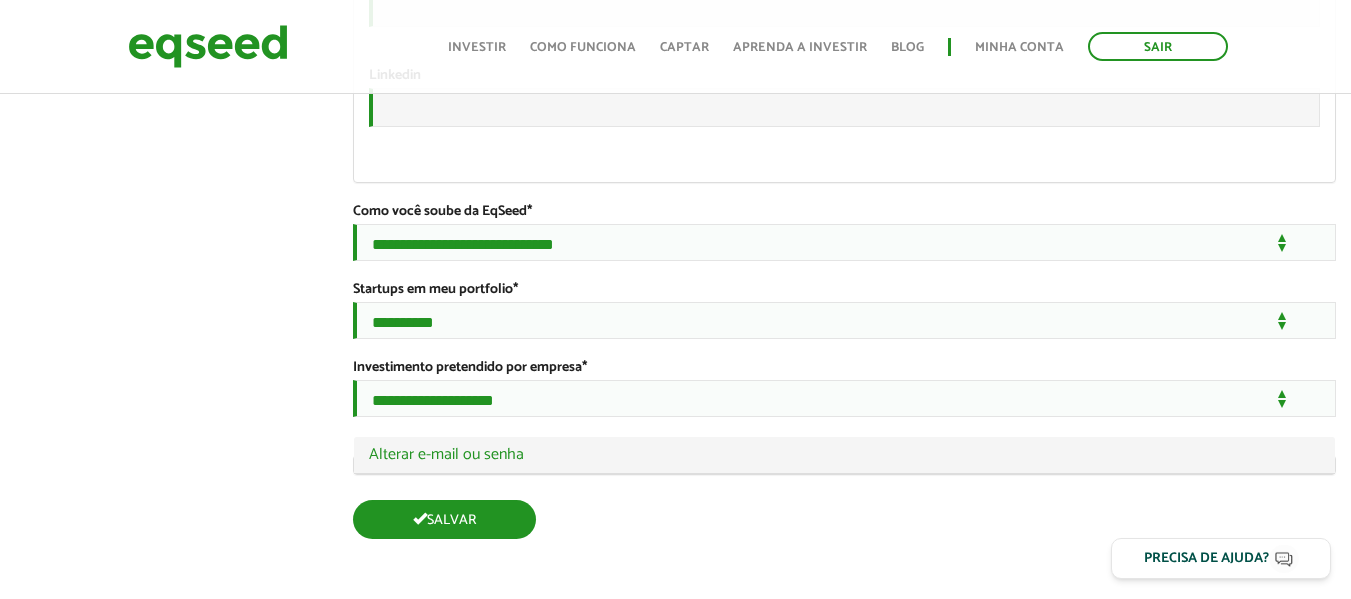 click on "Salvar" at bounding box center (444, 519) 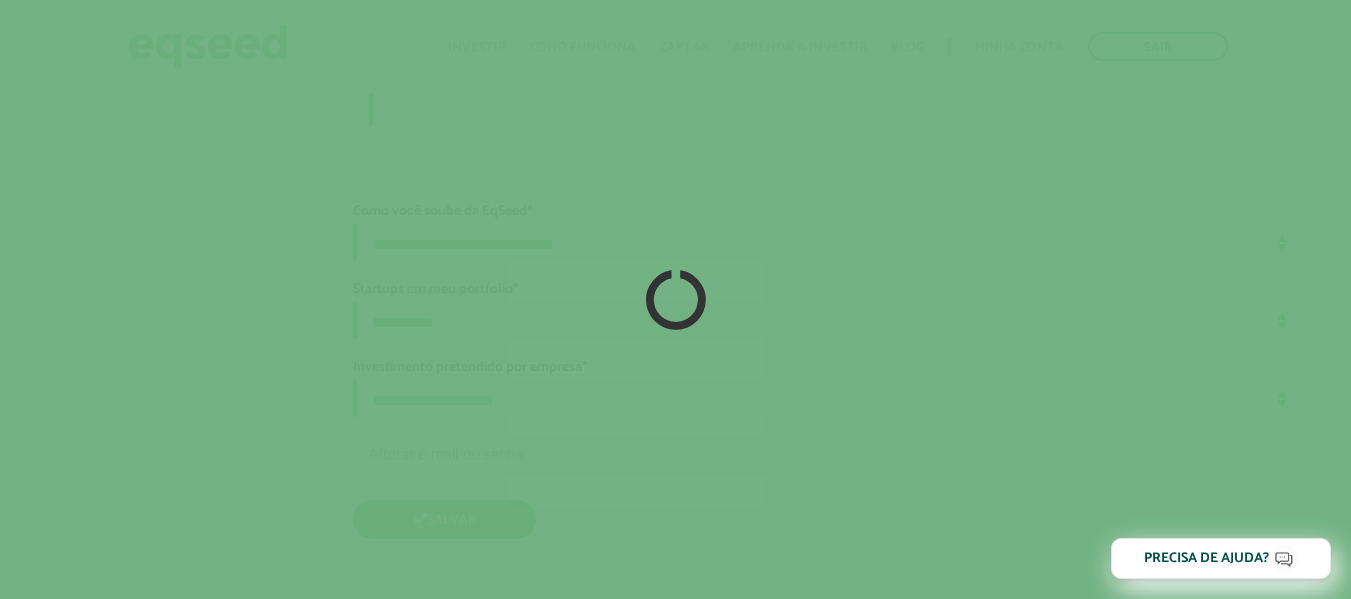 scroll, scrollTop: 3625, scrollLeft: 0, axis: vertical 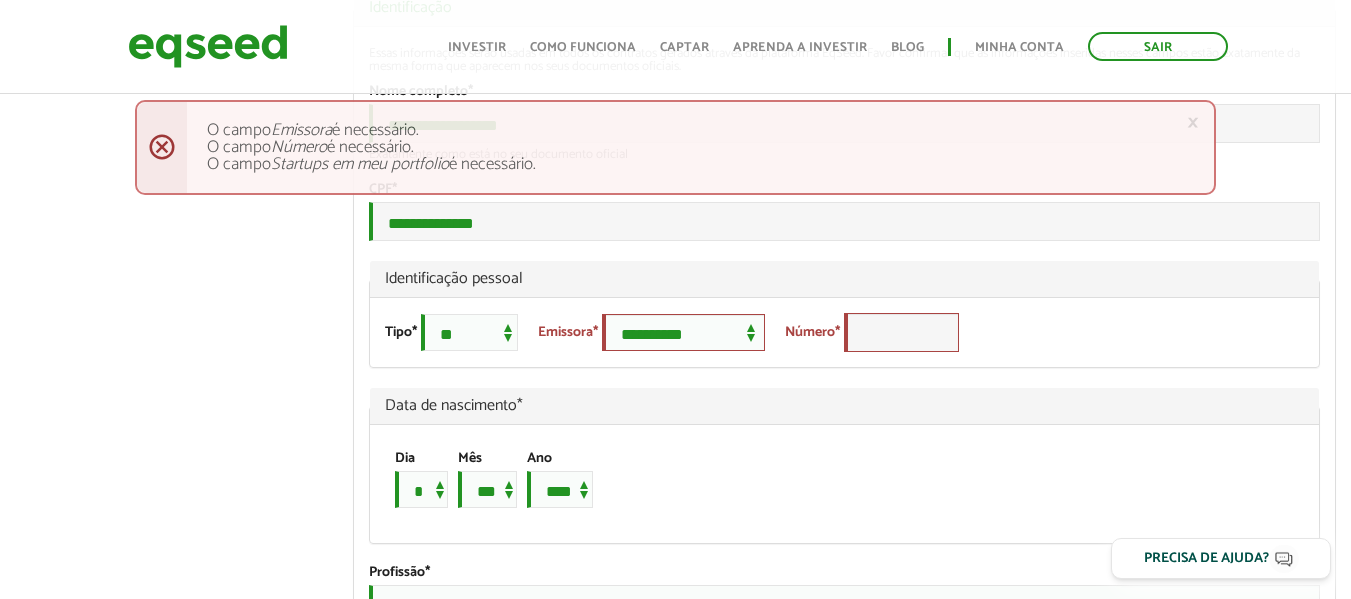 type on "*******" 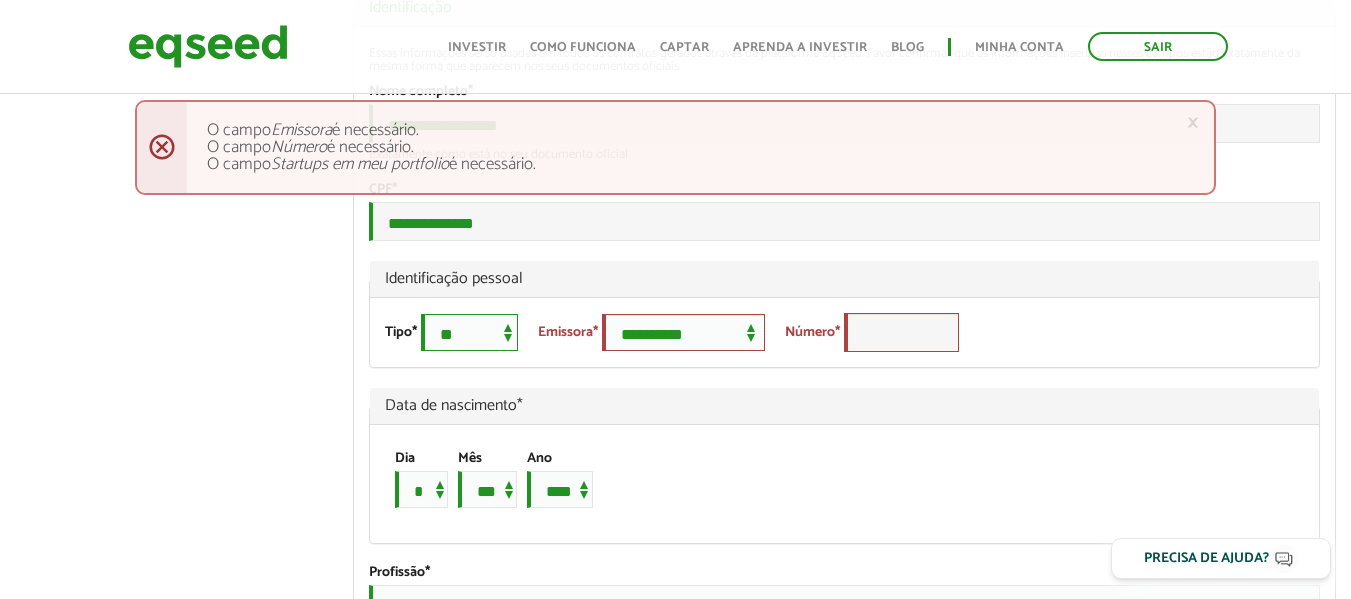 click on "**********" at bounding box center (469, 332) 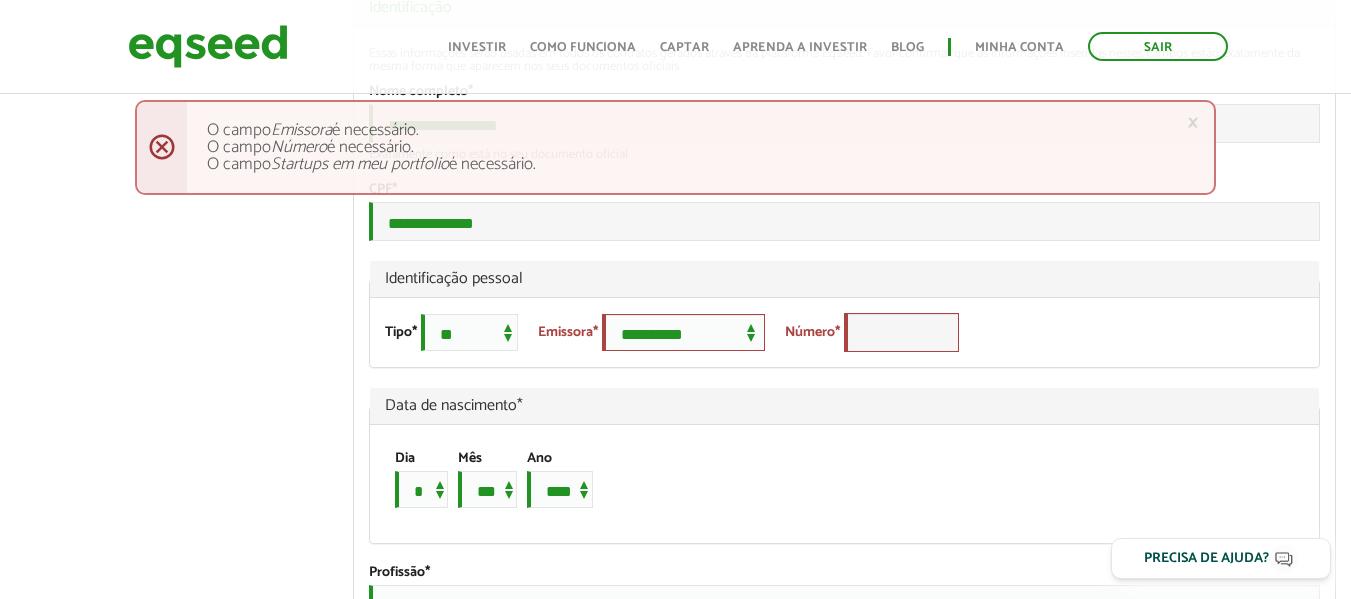click on "**********" at bounding box center [844, 332] 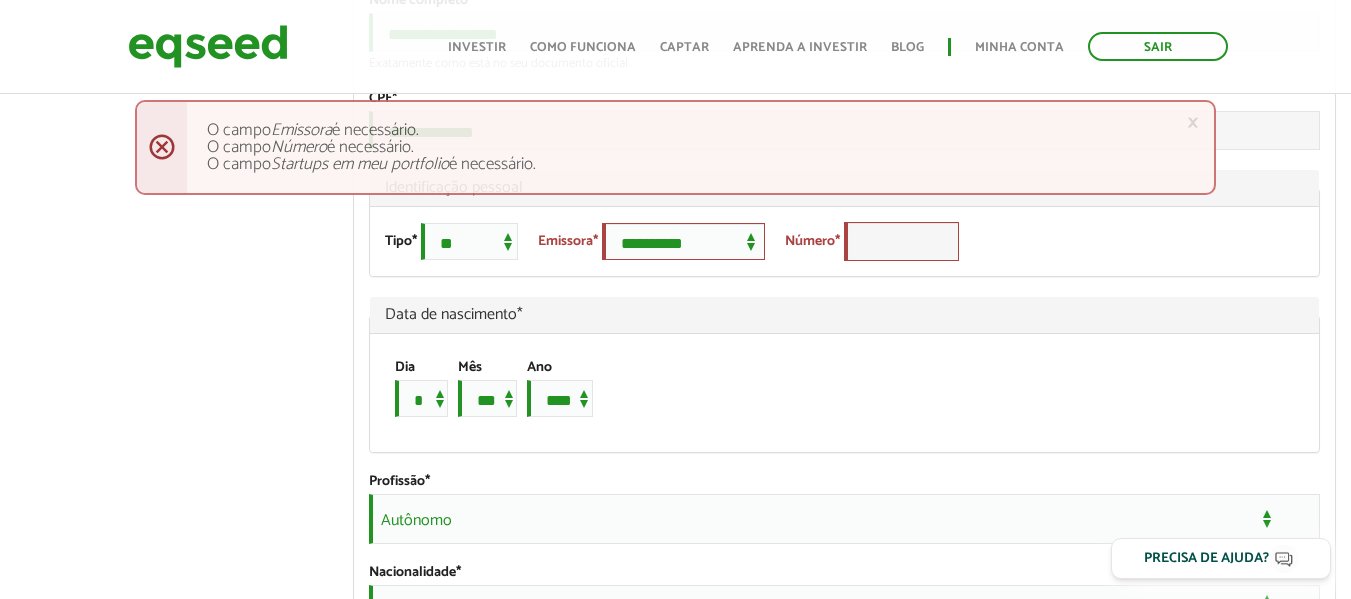 scroll, scrollTop: 800, scrollLeft: 0, axis: vertical 